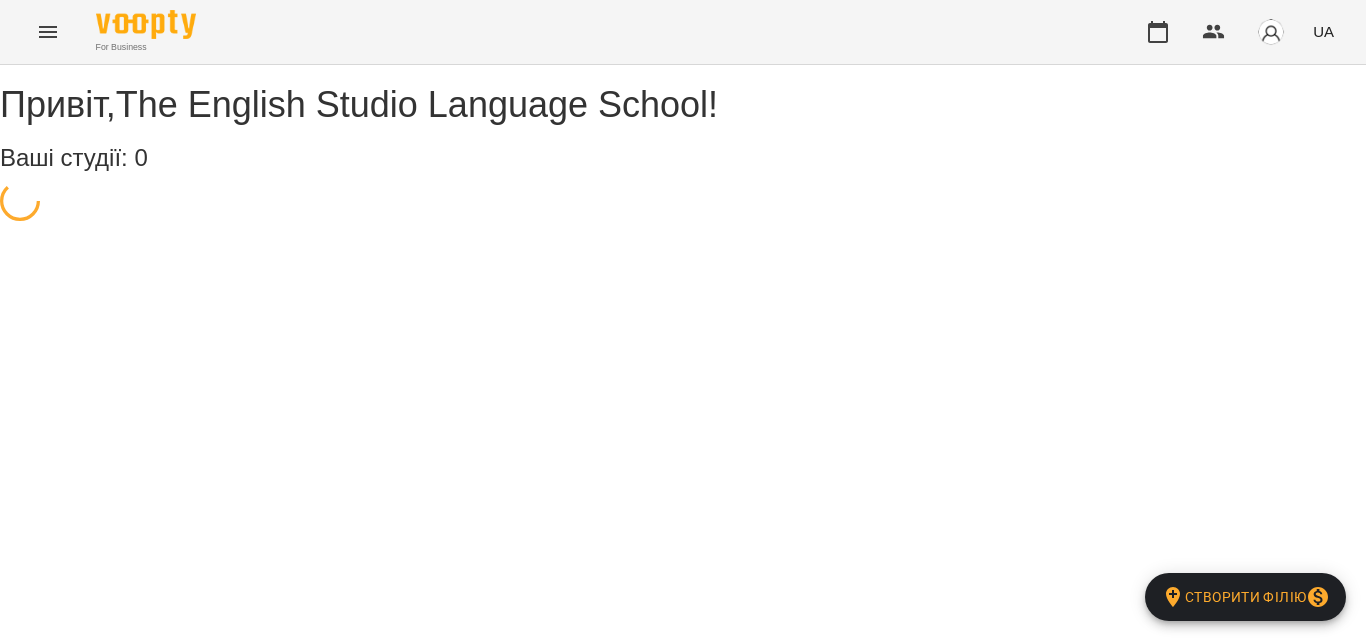 scroll, scrollTop: 0, scrollLeft: 0, axis: both 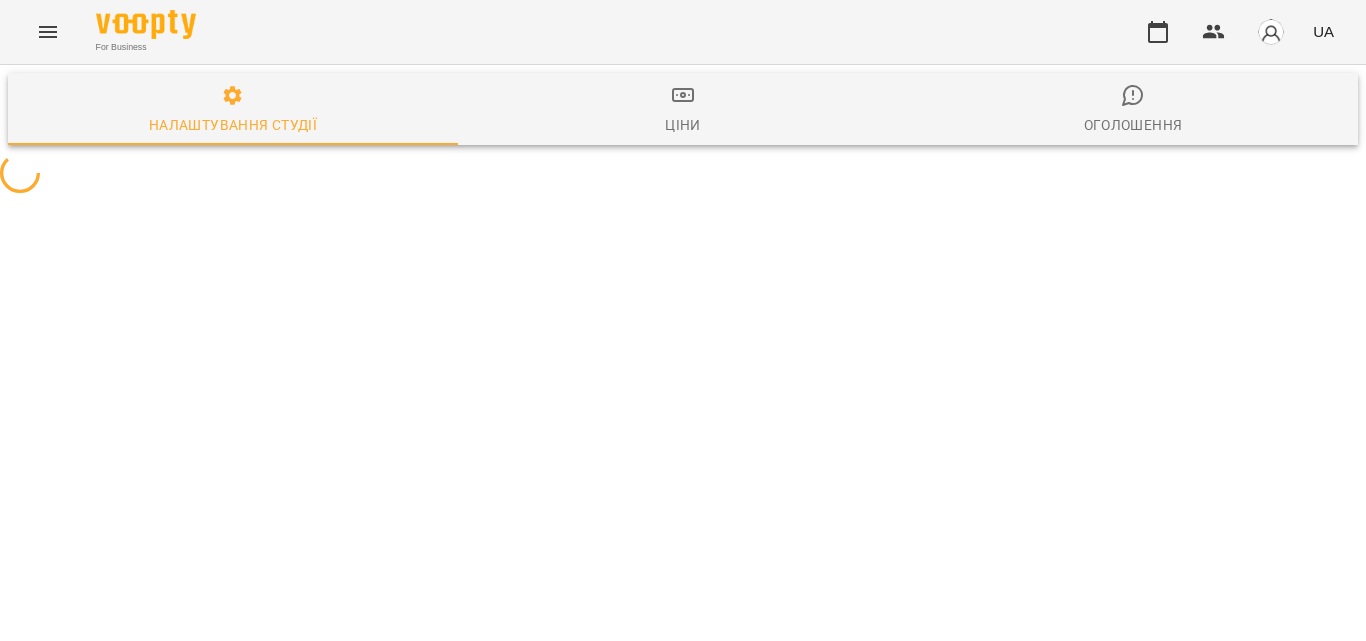 select on "**" 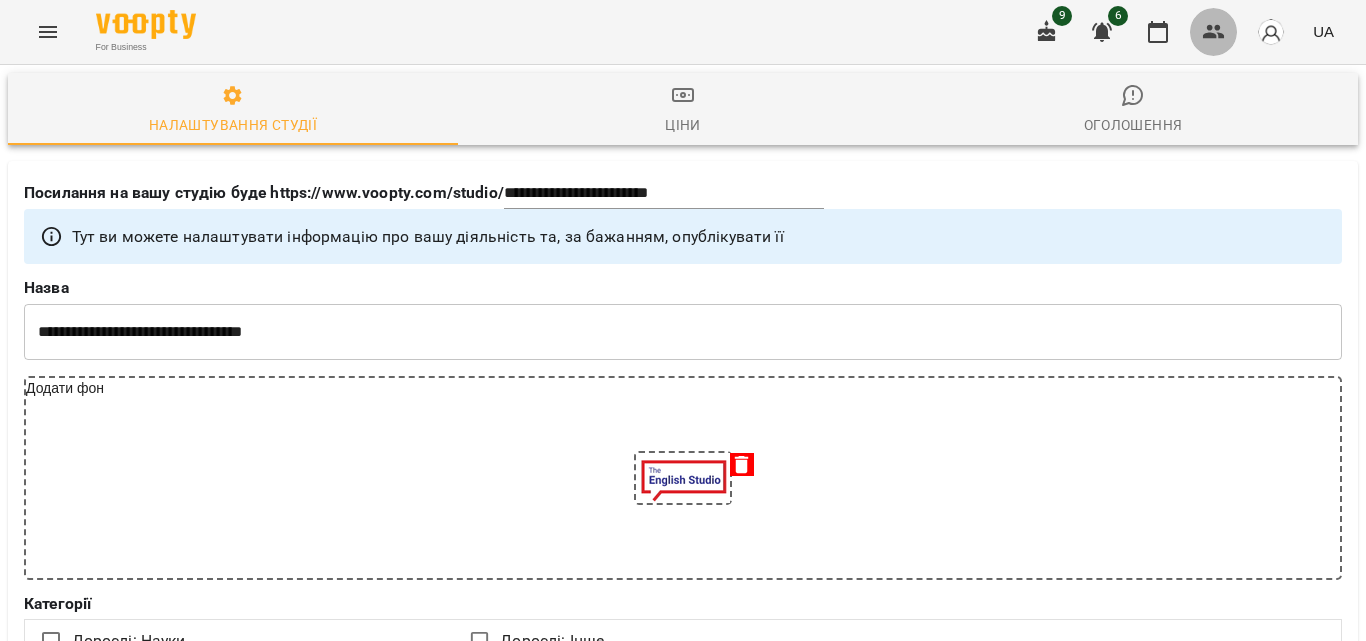 click at bounding box center [1214, 32] 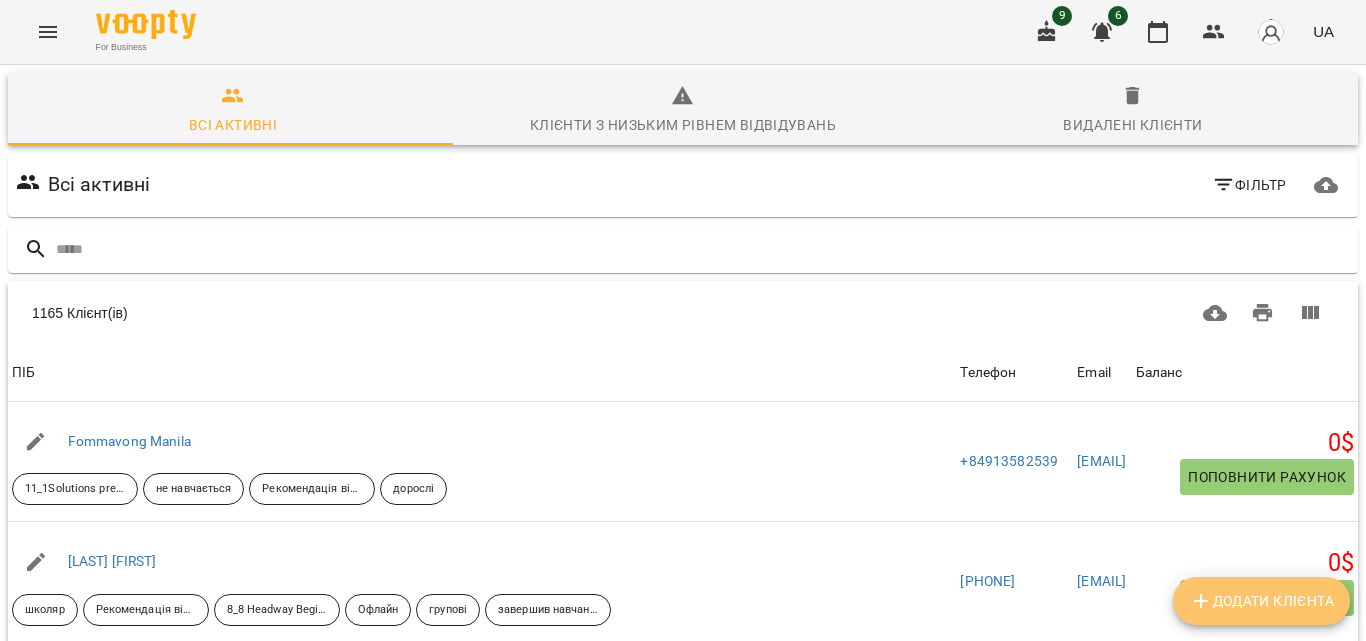click on "Додати клієнта" at bounding box center [1261, 601] 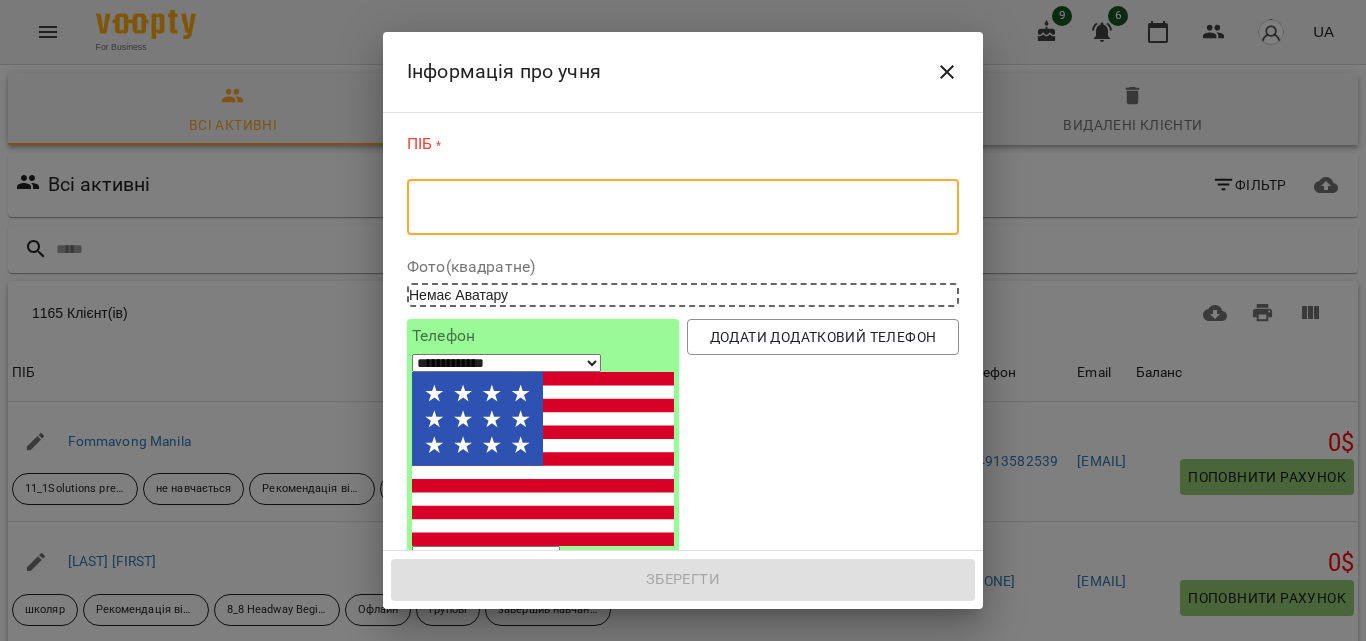 click at bounding box center [683, 207] 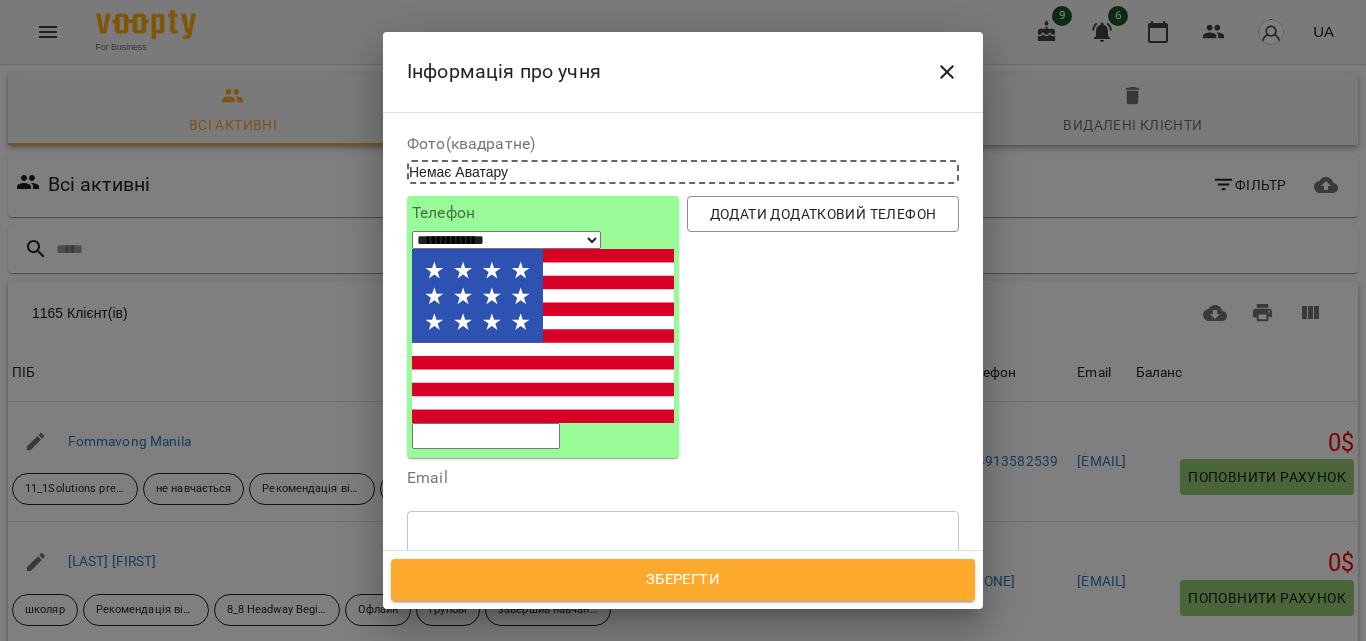 scroll, scrollTop: 146, scrollLeft: 0, axis: vertical 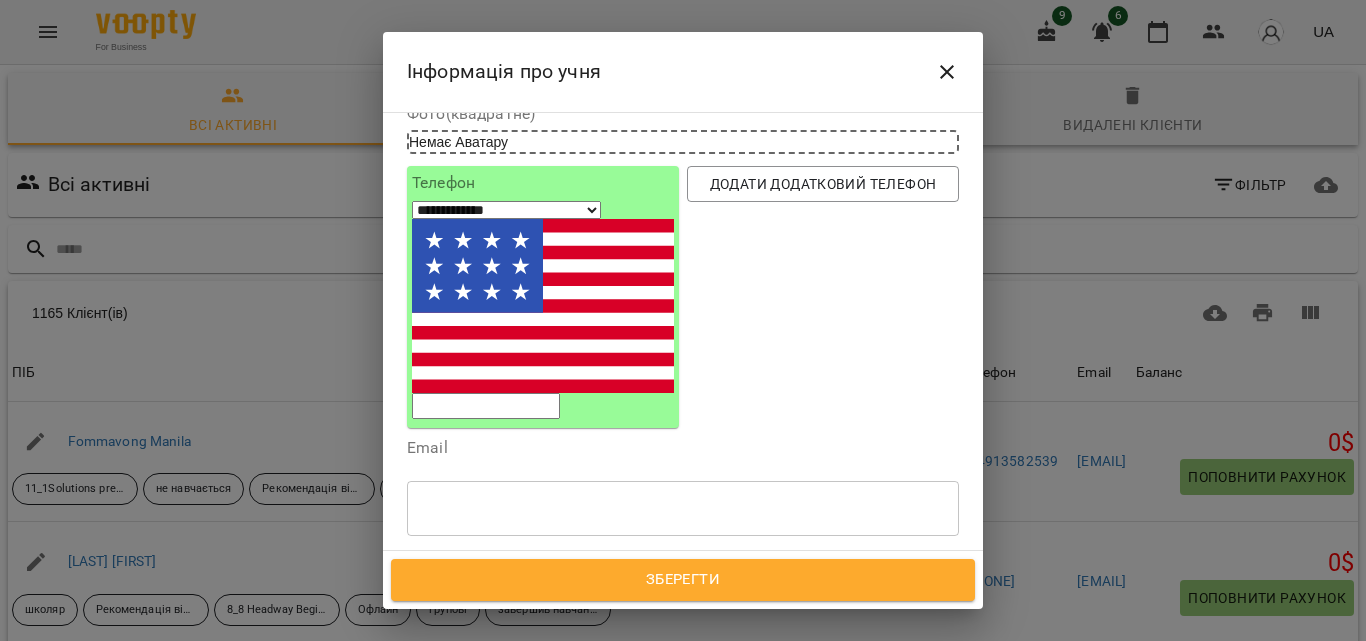type on "**********" 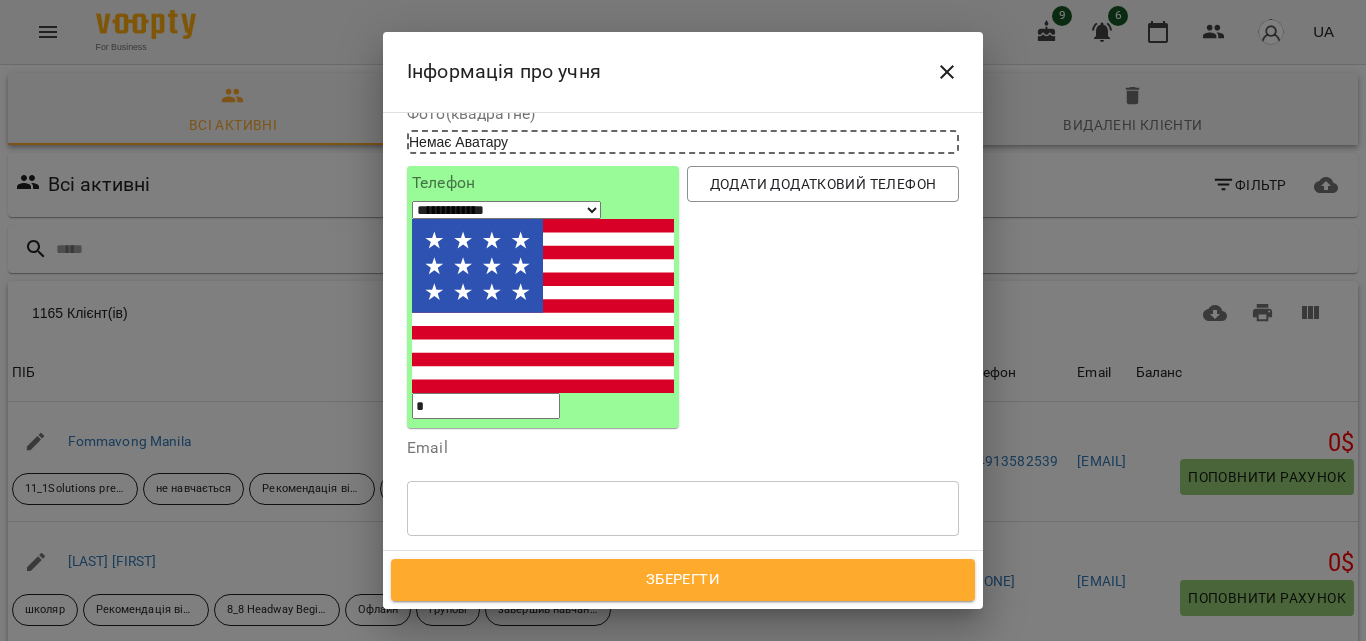 select on "**" 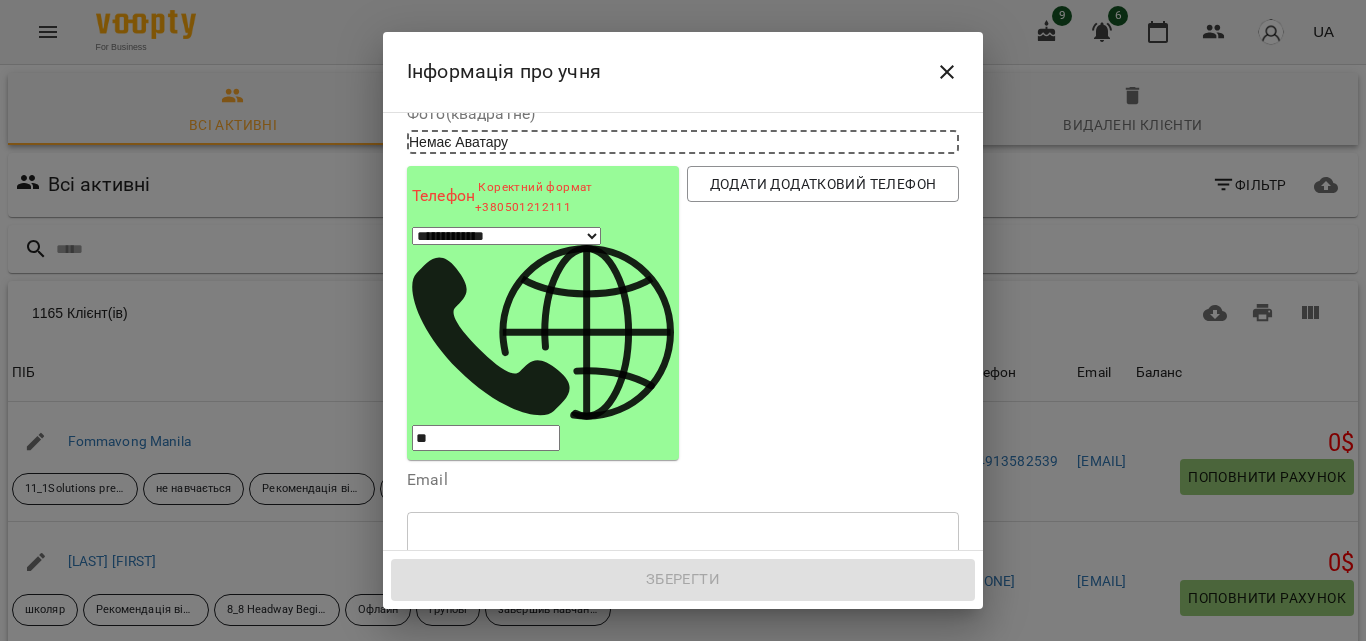 type on "***" 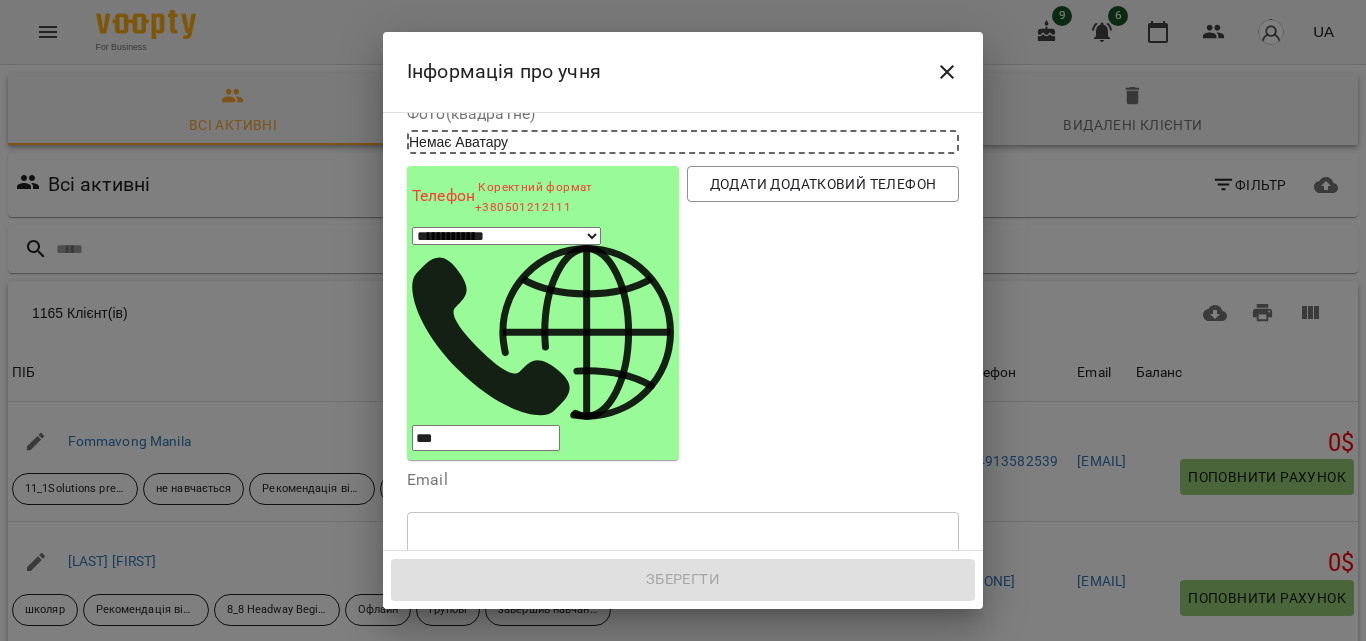 select on "**" 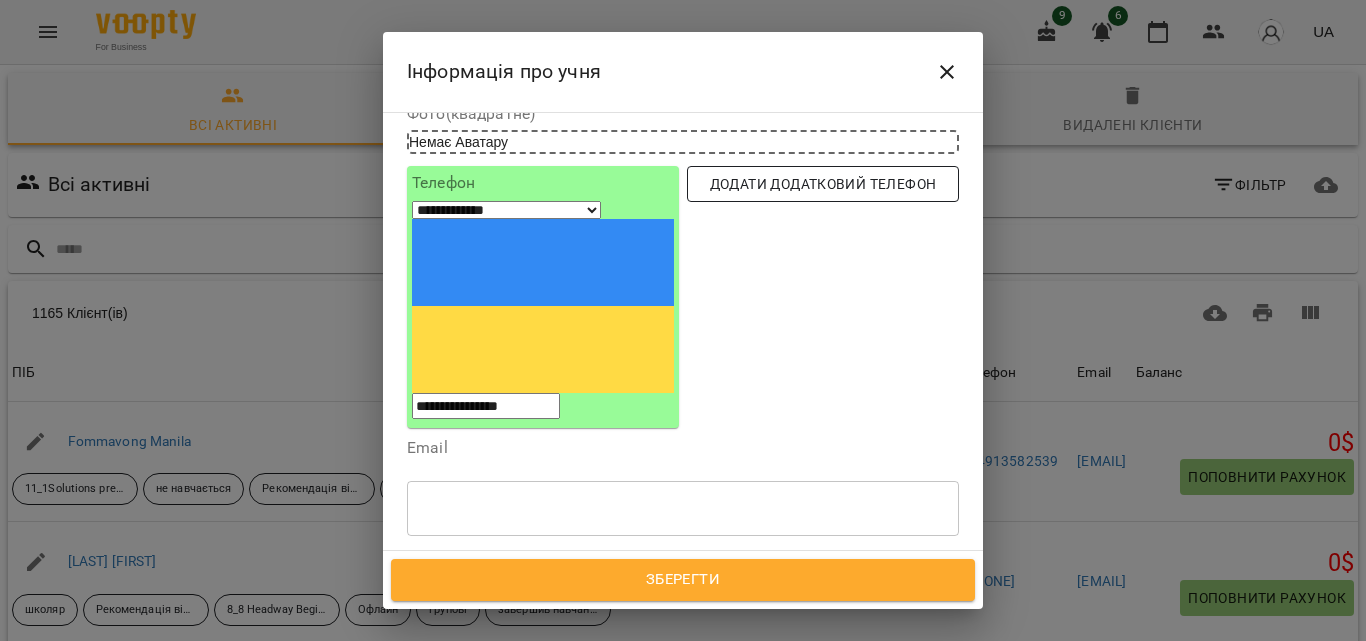 type on "**********" 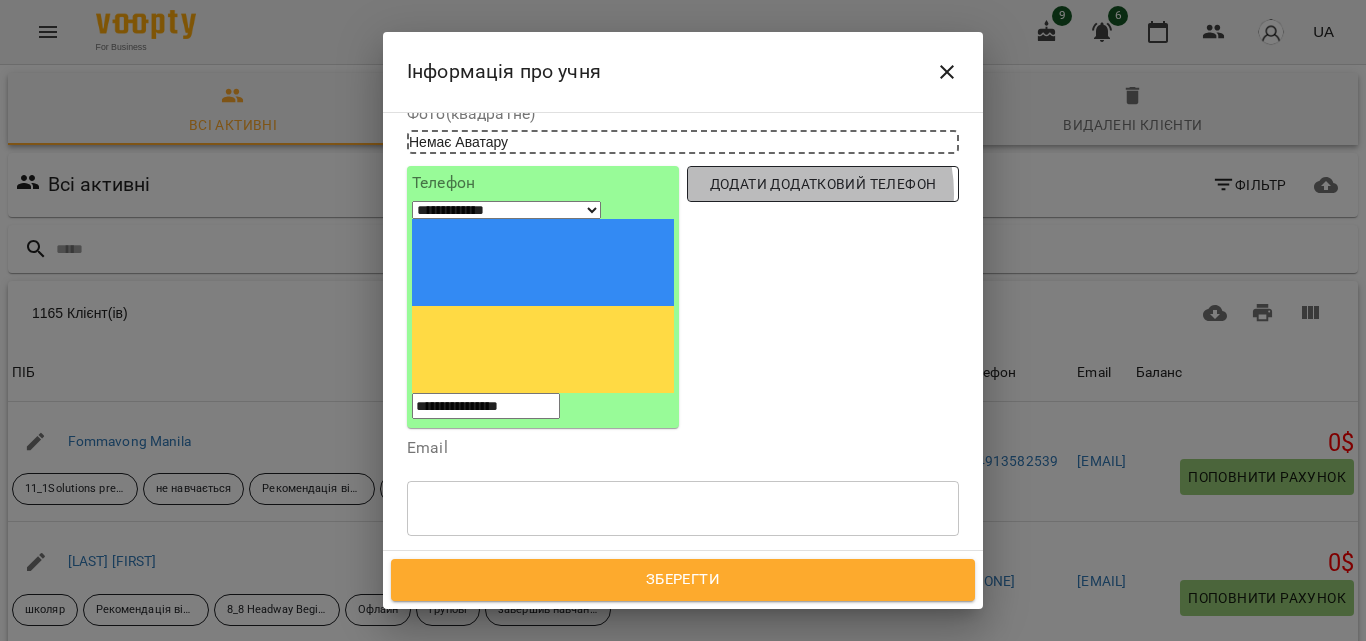 click on "Додати додатковий телефон" at bounding box center [823, 184] 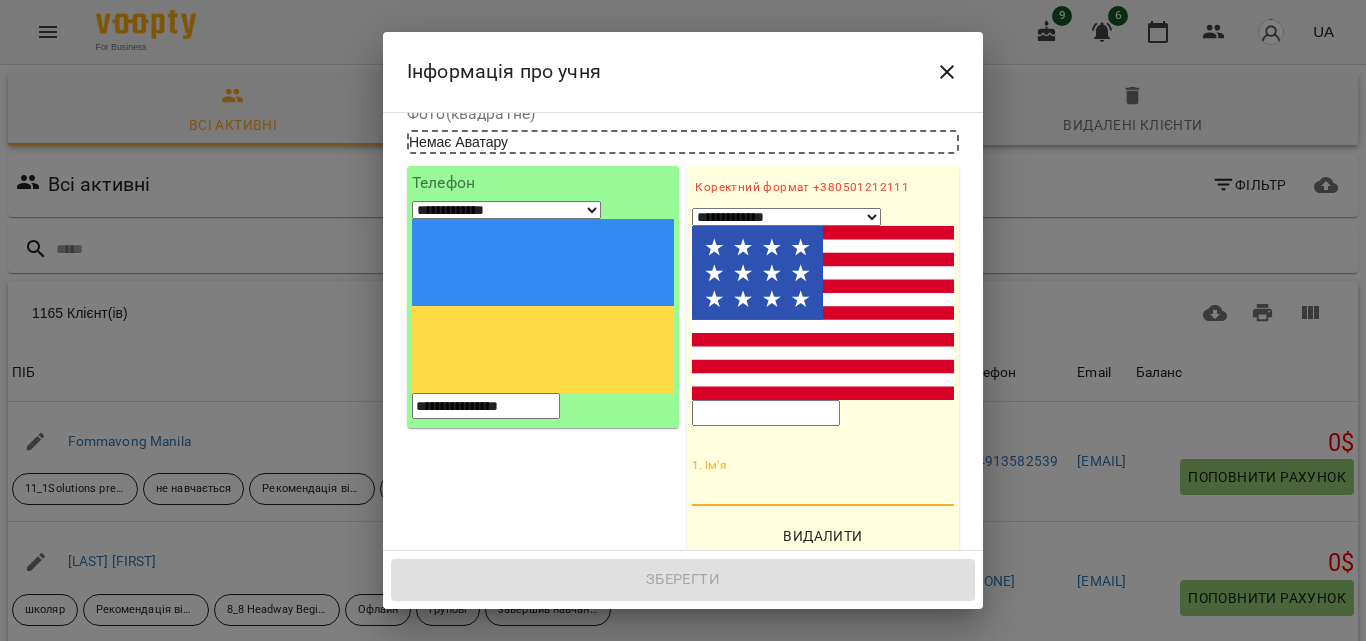 click on "1. Ім'я" at bounding box center (823, 490) 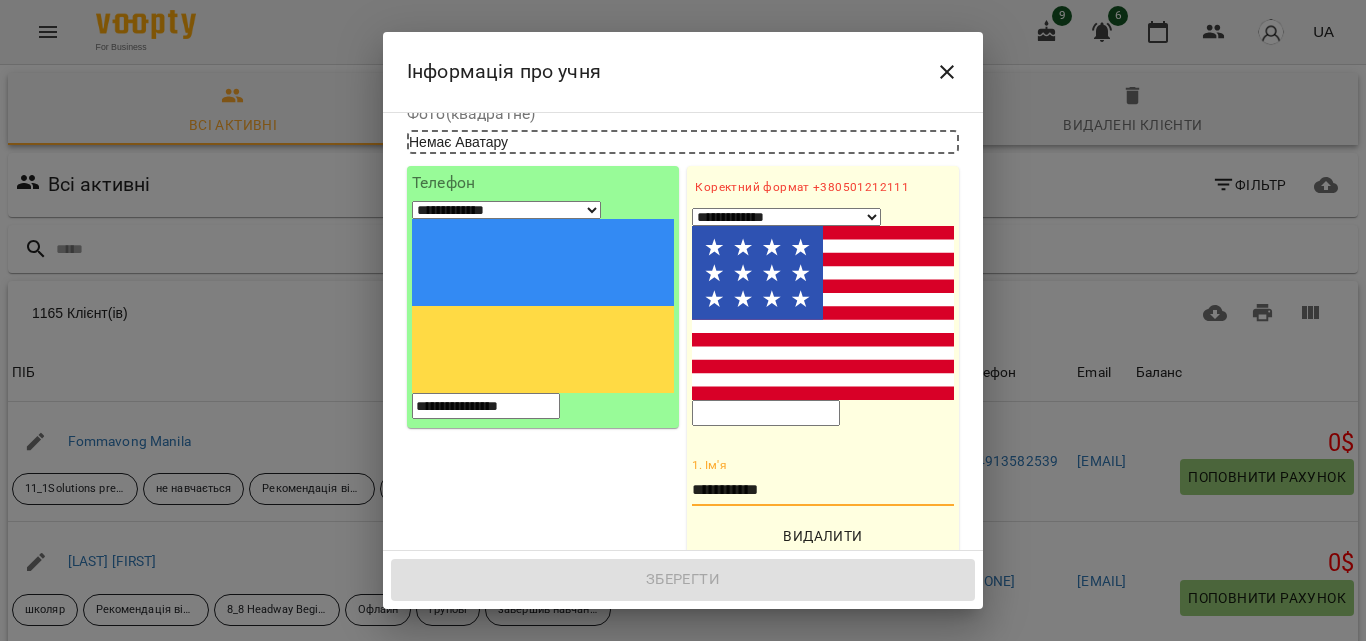 type on "**********" 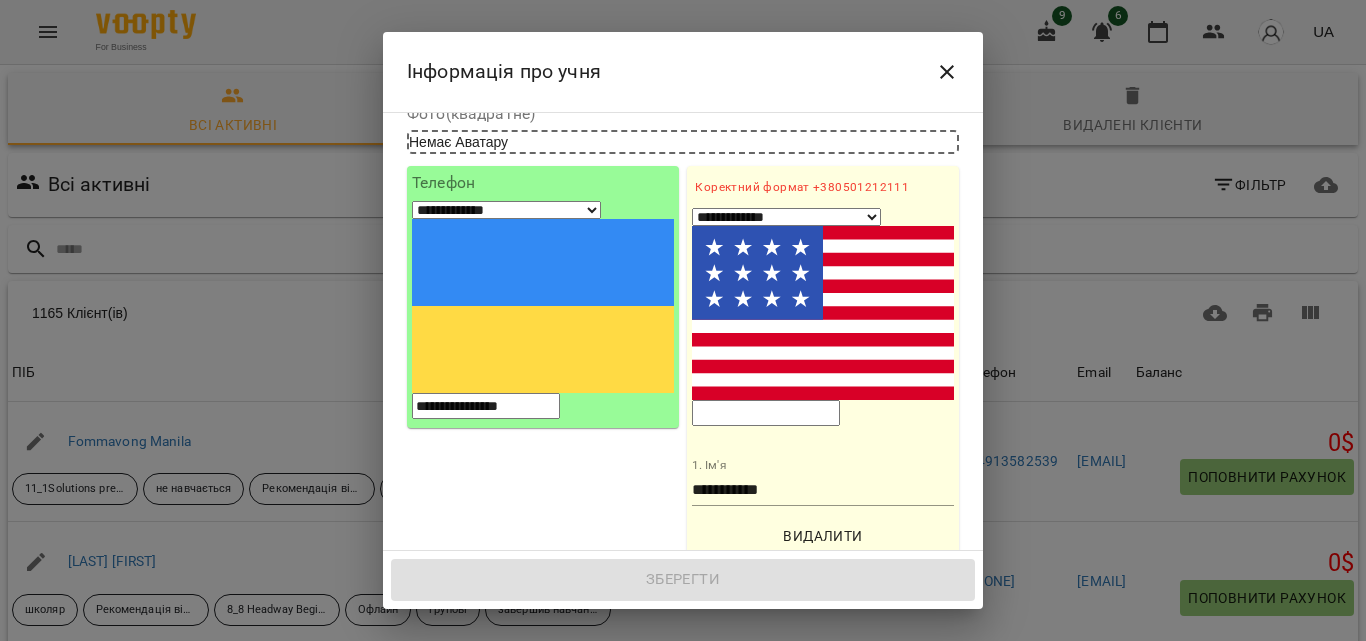 click on "**********" at bounding box center (823, 490) 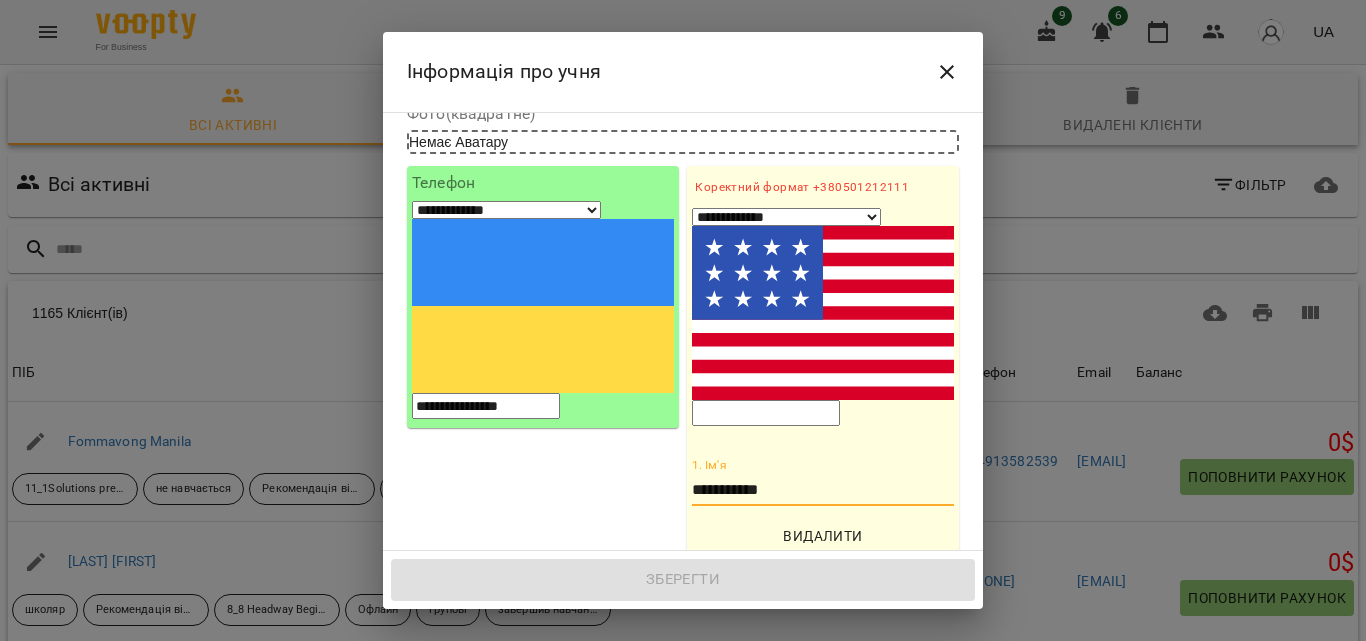 drag, startPoint x: 789, startPoint y: 321, endPoint x: 624, endPoint y: 340, distance: 166.09033 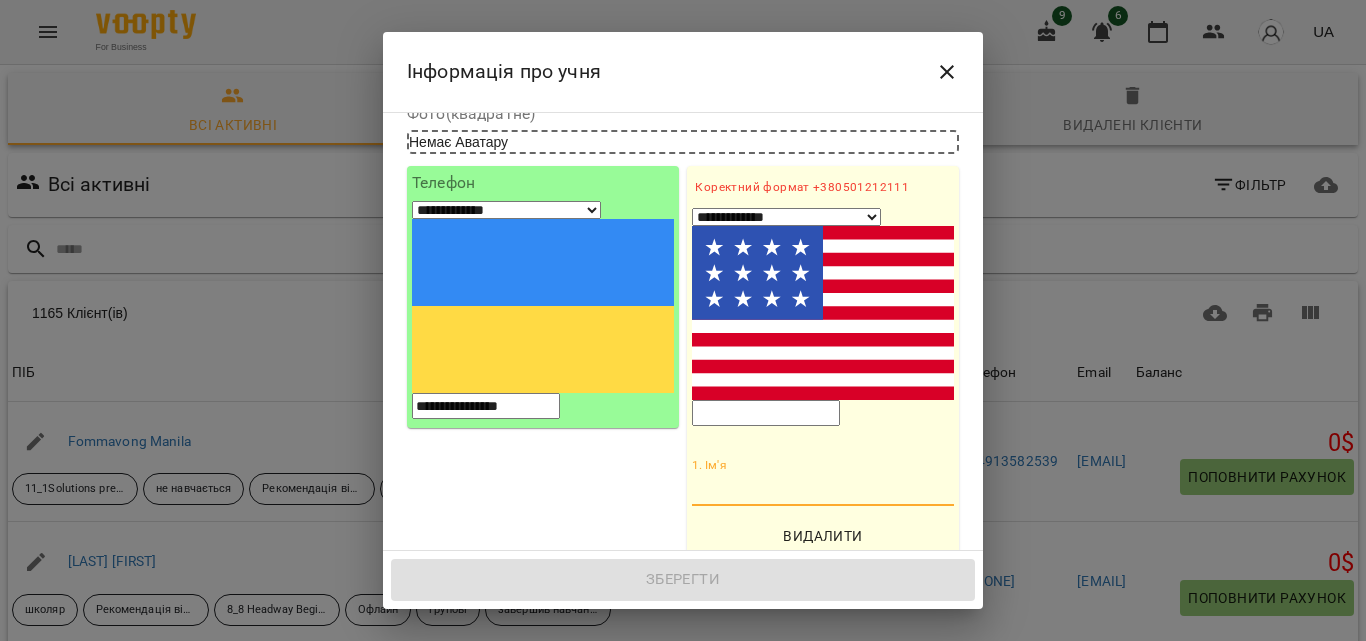type 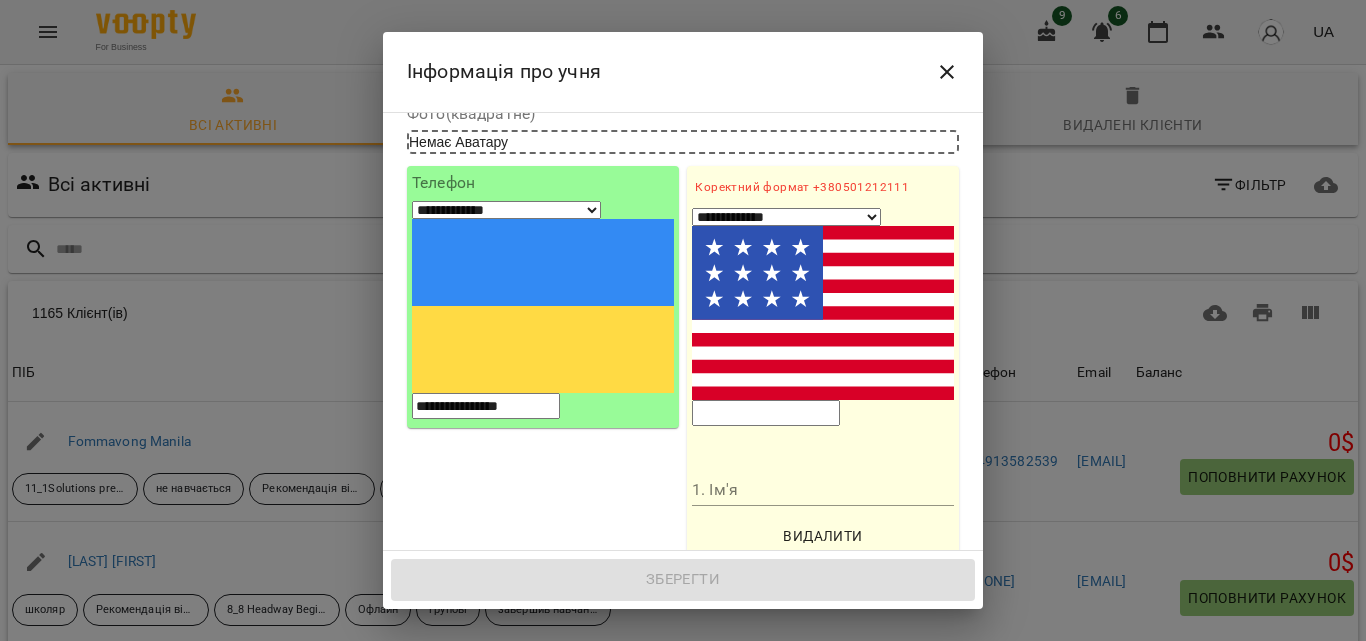 click at bounding box center (766, 413) 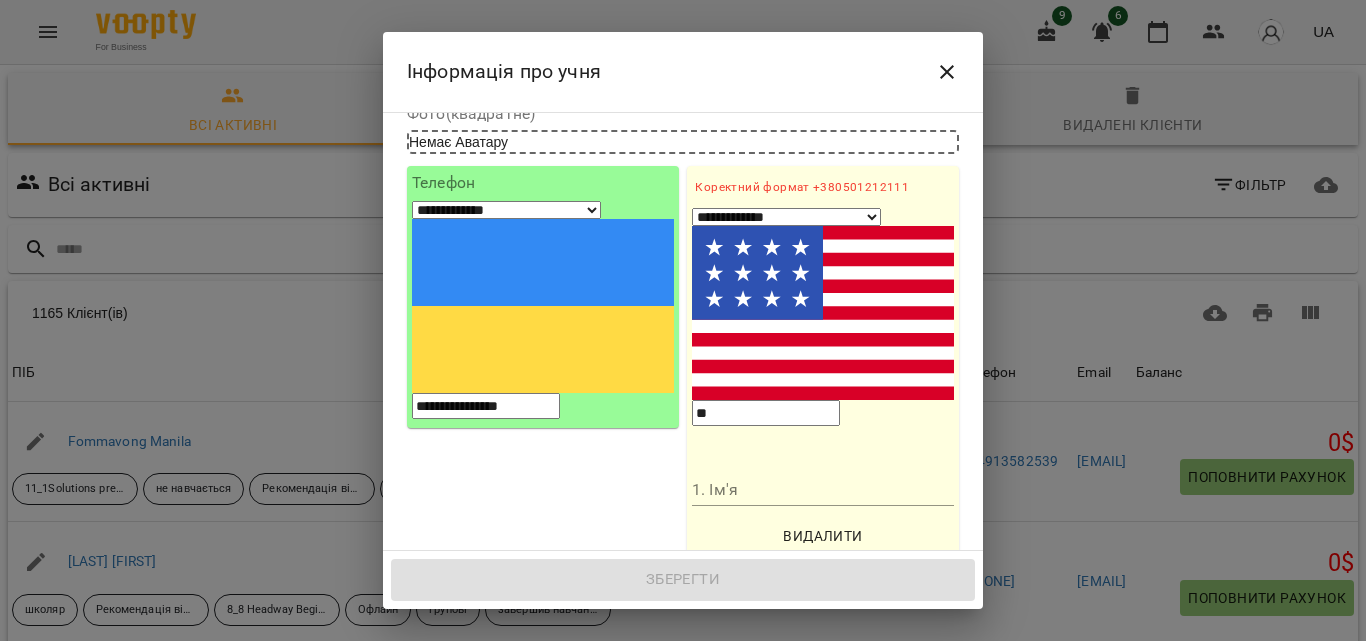type on "***" 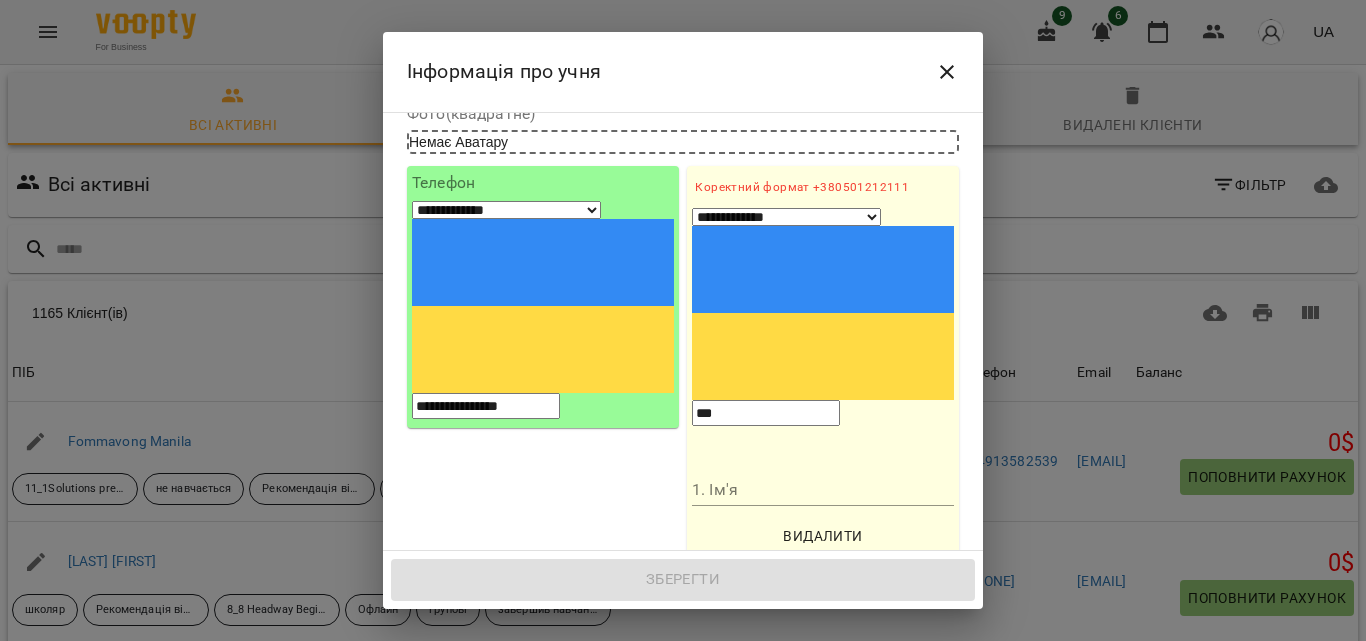 select on "**" 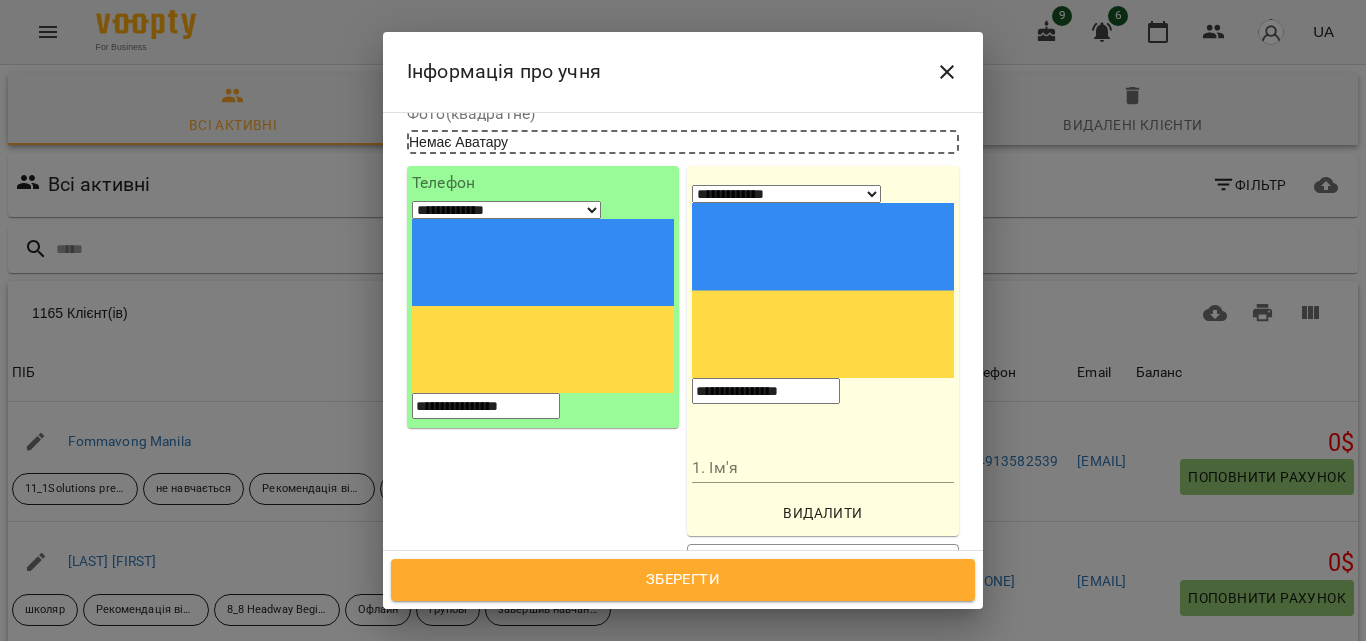 type on "**********" 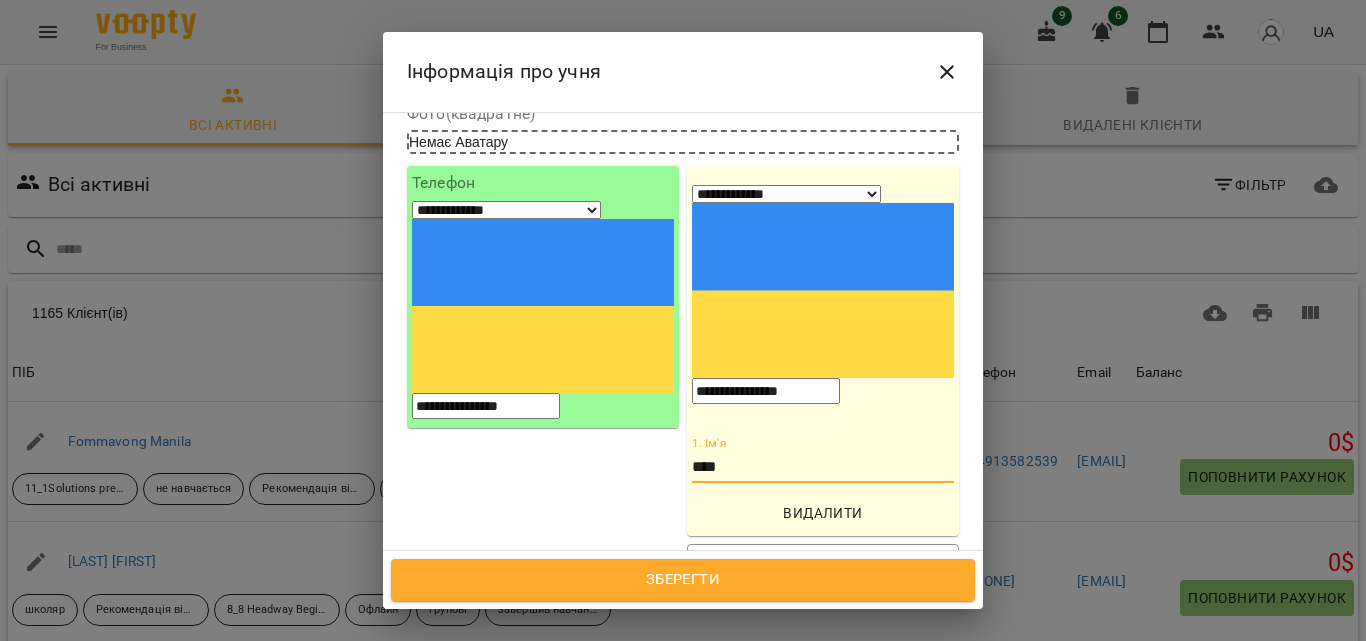 type on "****" 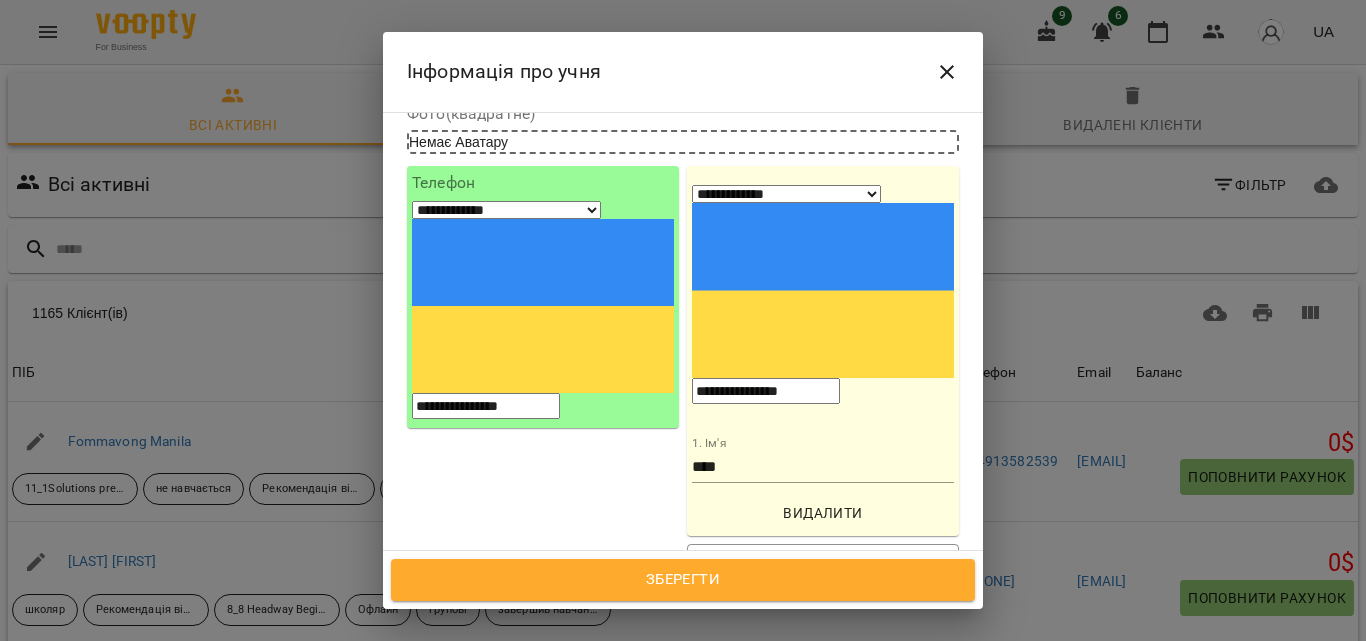 click on "**********" at bounding box center (543, 373) 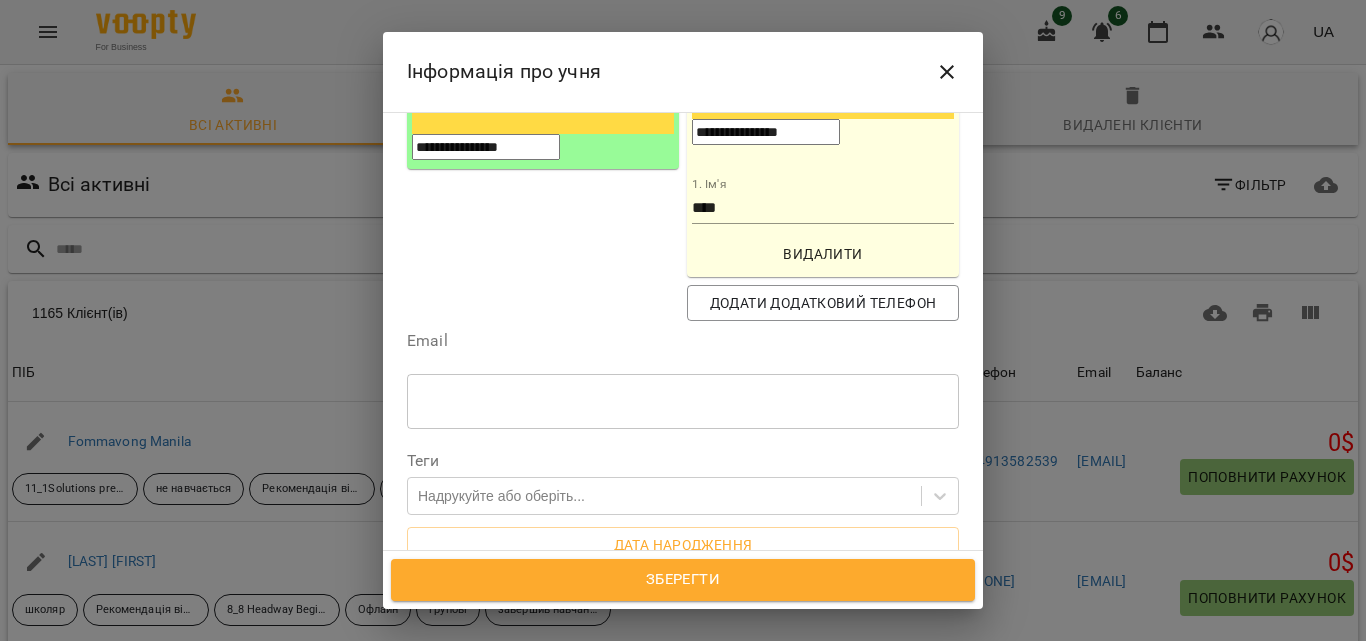 scroll, scrollTop: 416, scrollLeft: 0, axis: vertical 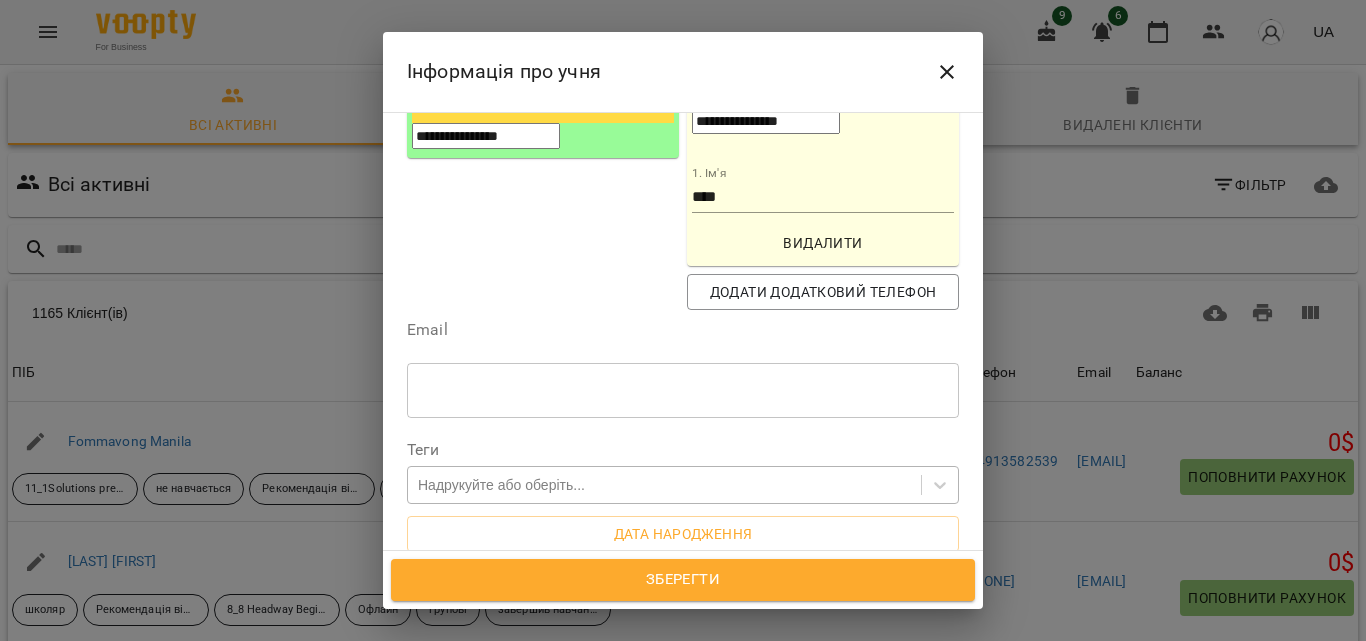 click on "Надрукуйте або оберіть..." at bounding box center [501, 485] 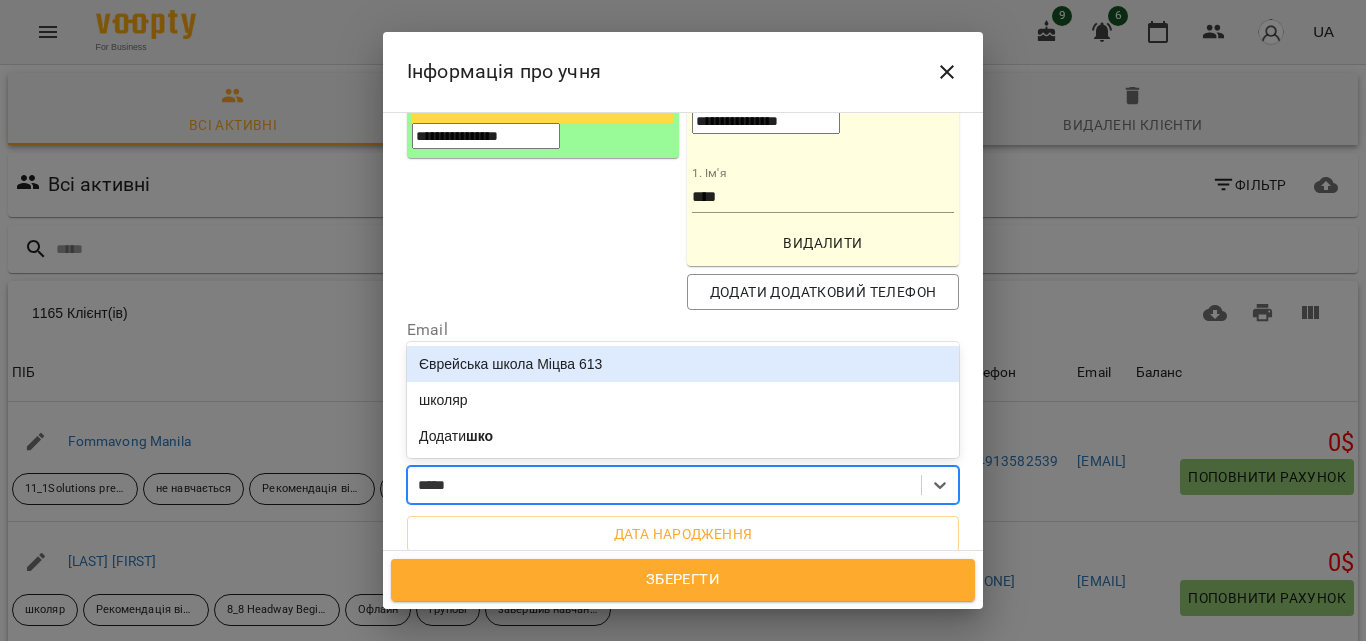 type on "******" 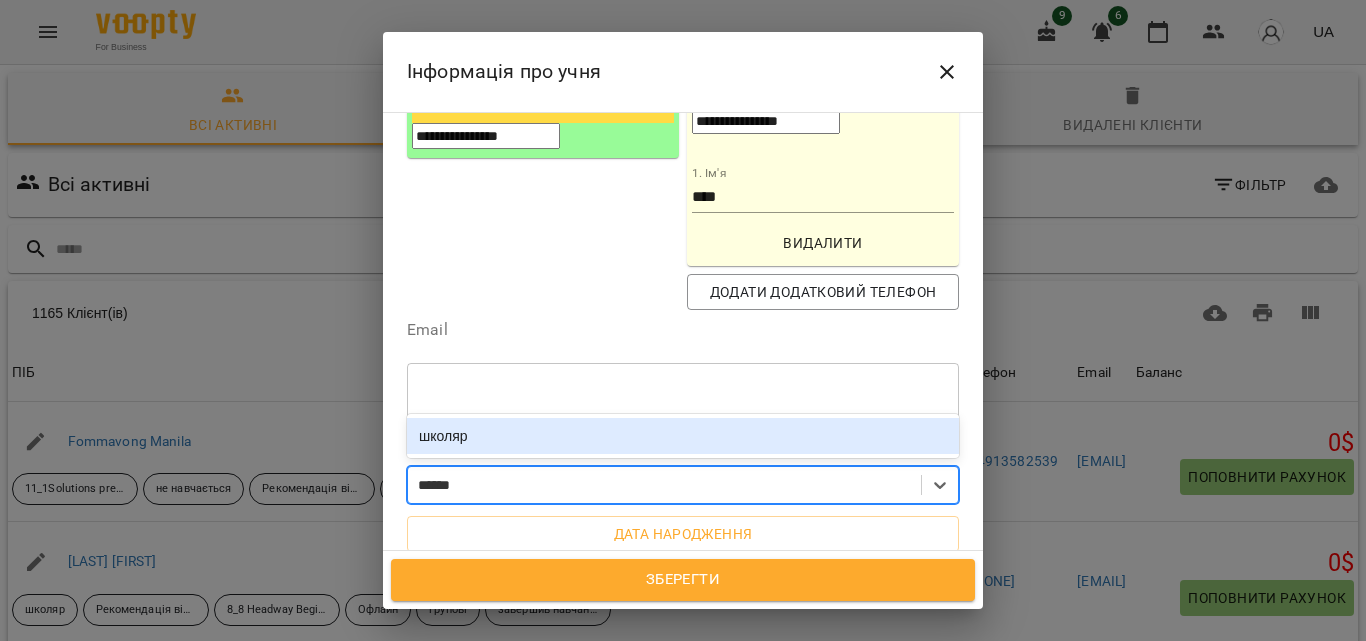 click on "школяр" at bounding box center (683, 436) 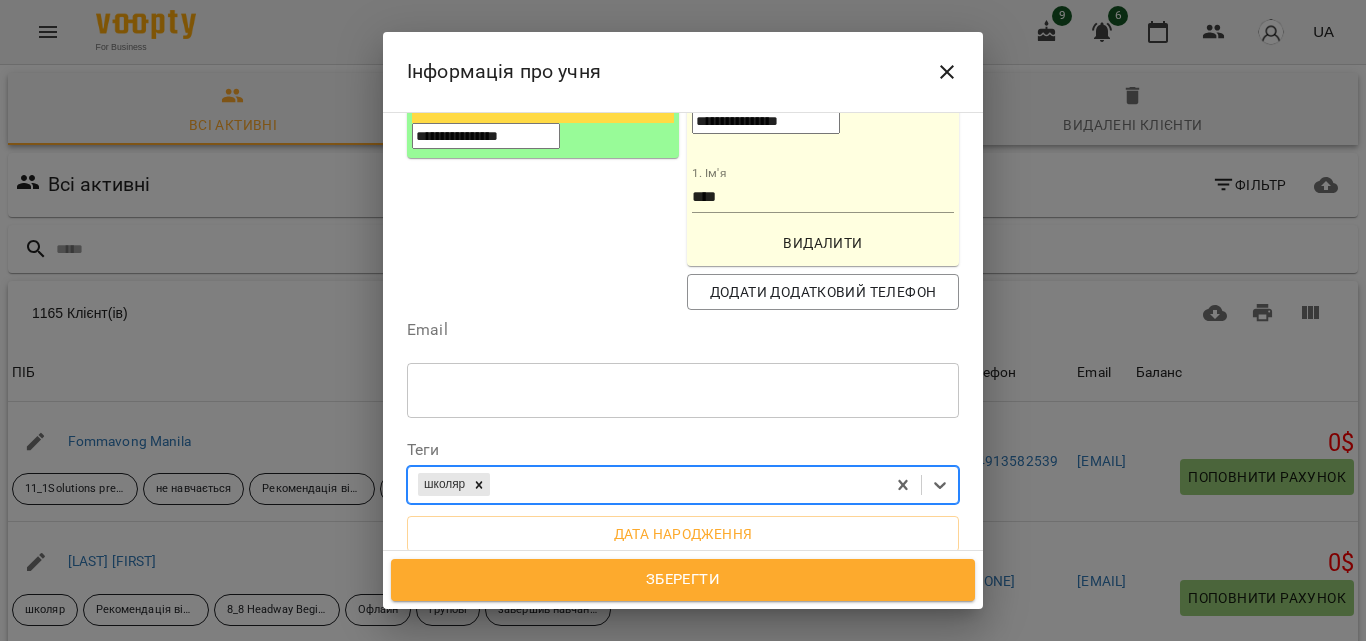 click on "школяр" at bounding box center (646, 484) 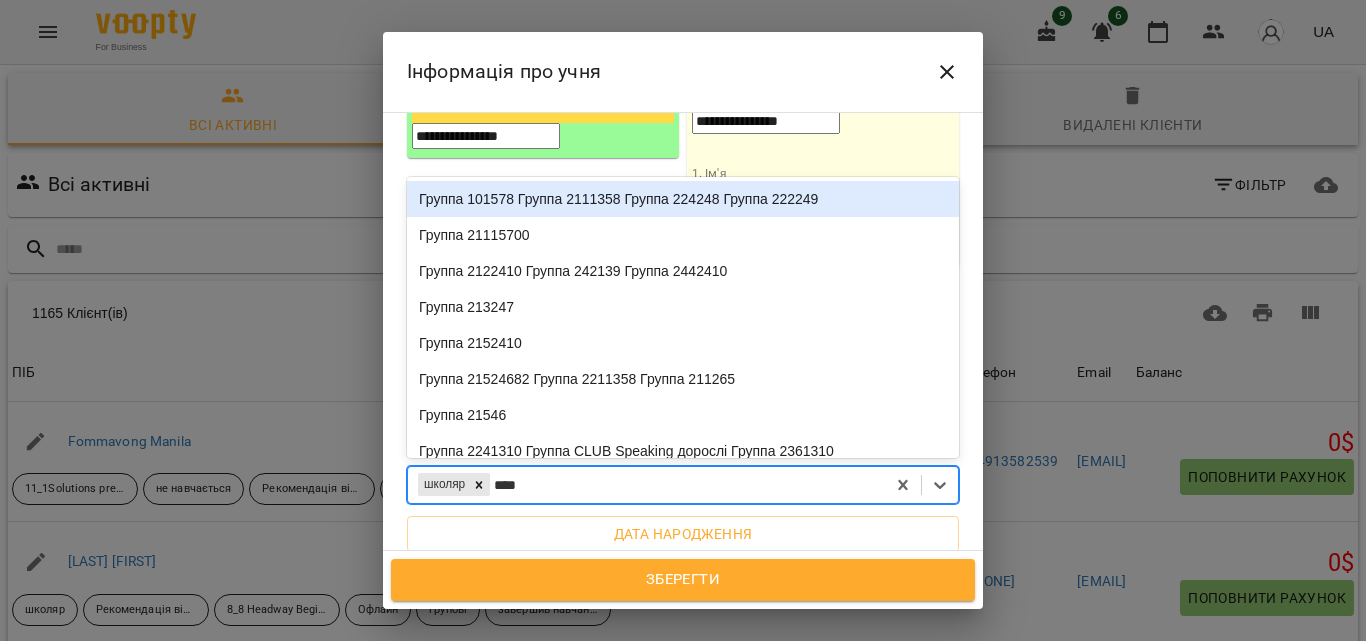 type on "*****" 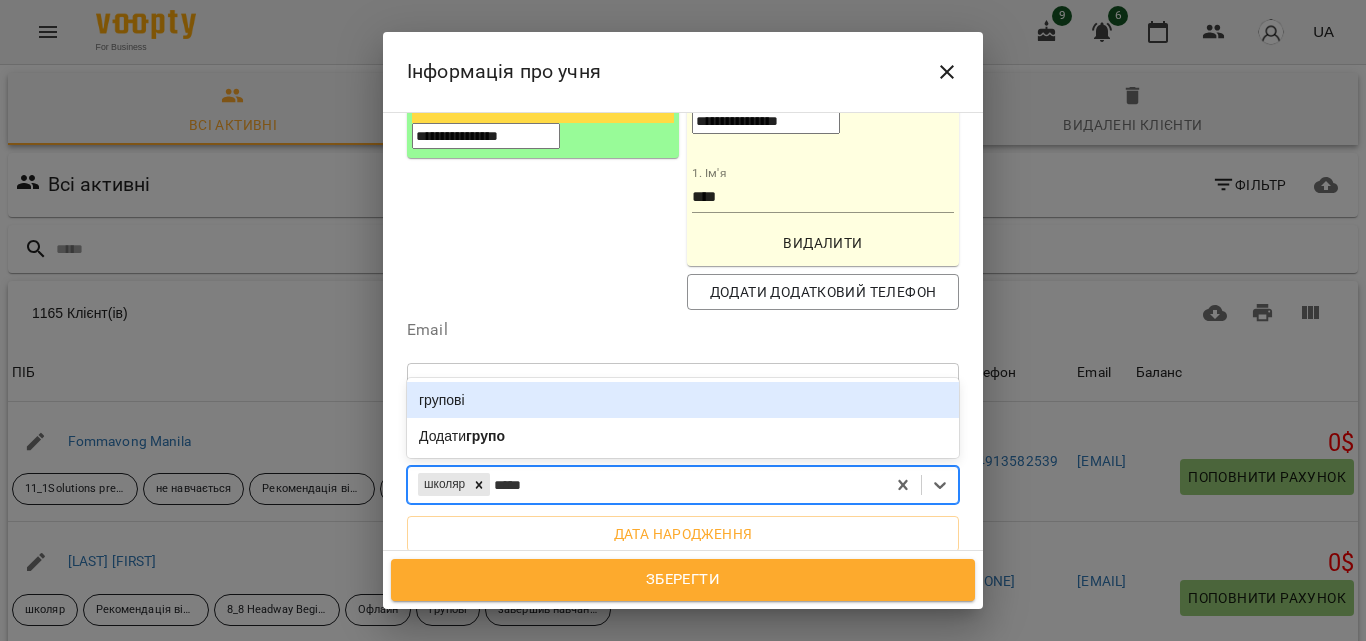 click on "групові" at bounding box center [683, 400] 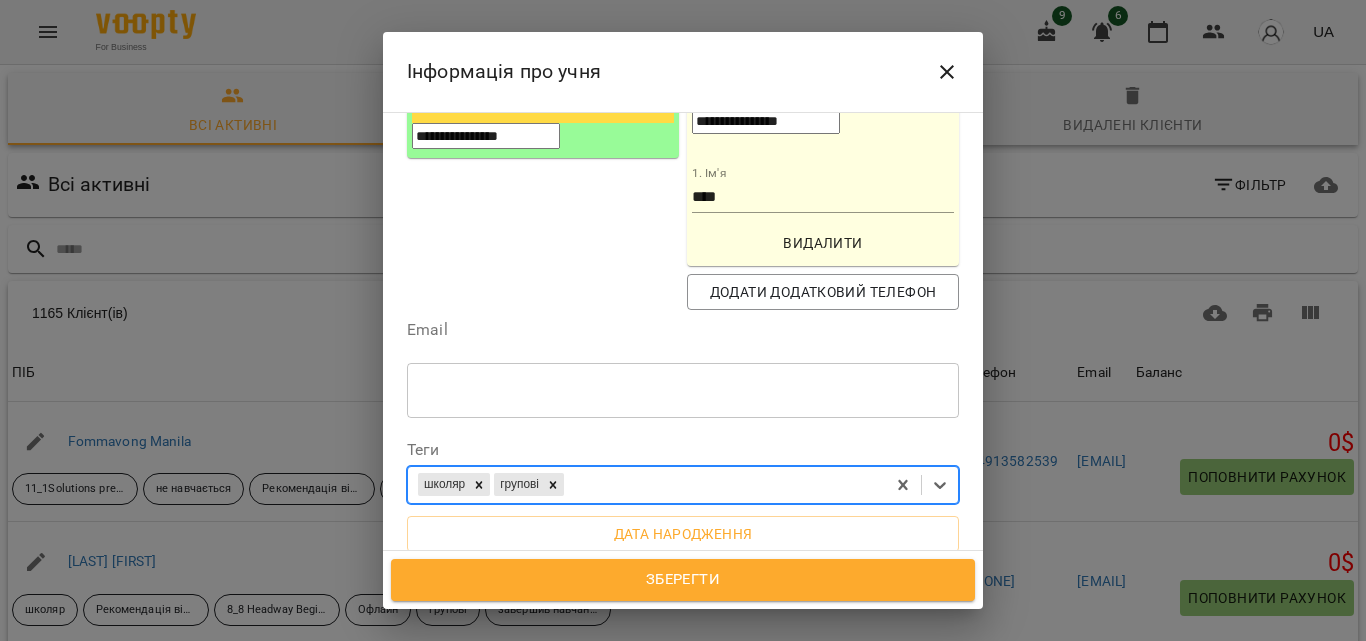 click on "школяр групові" at bounding box center [646, 484] 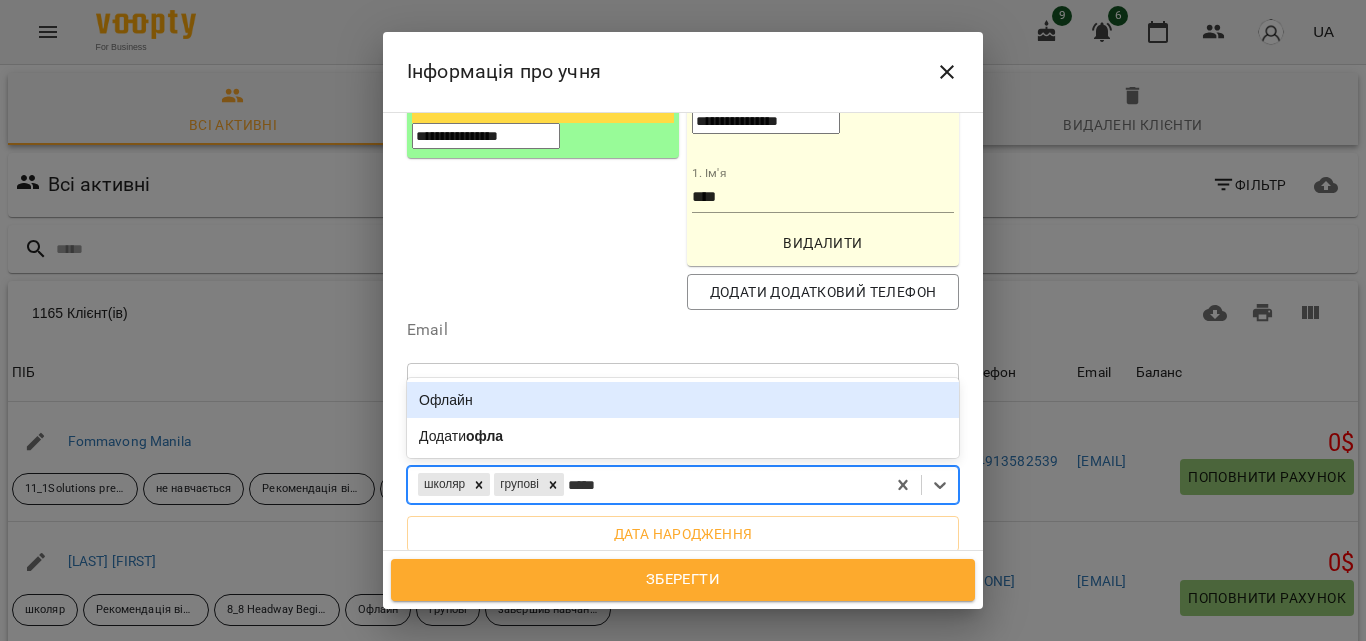 type on "******" 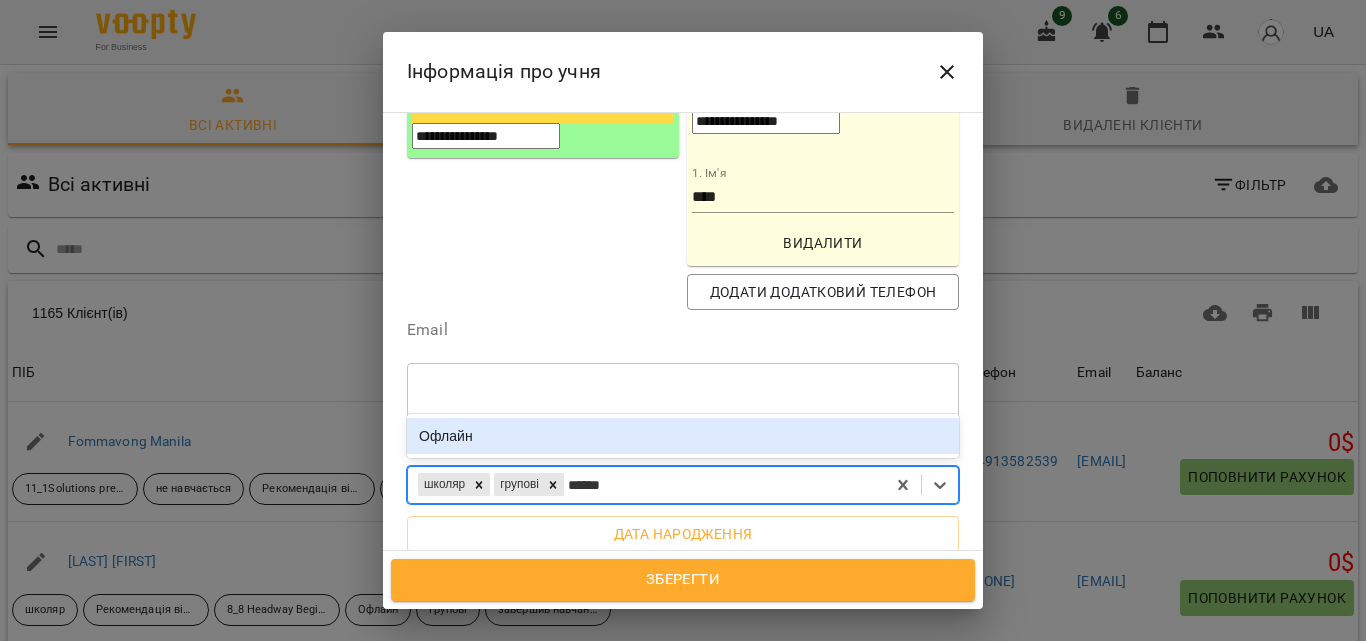click on "Офлайн" at bounding box center (683, 436) 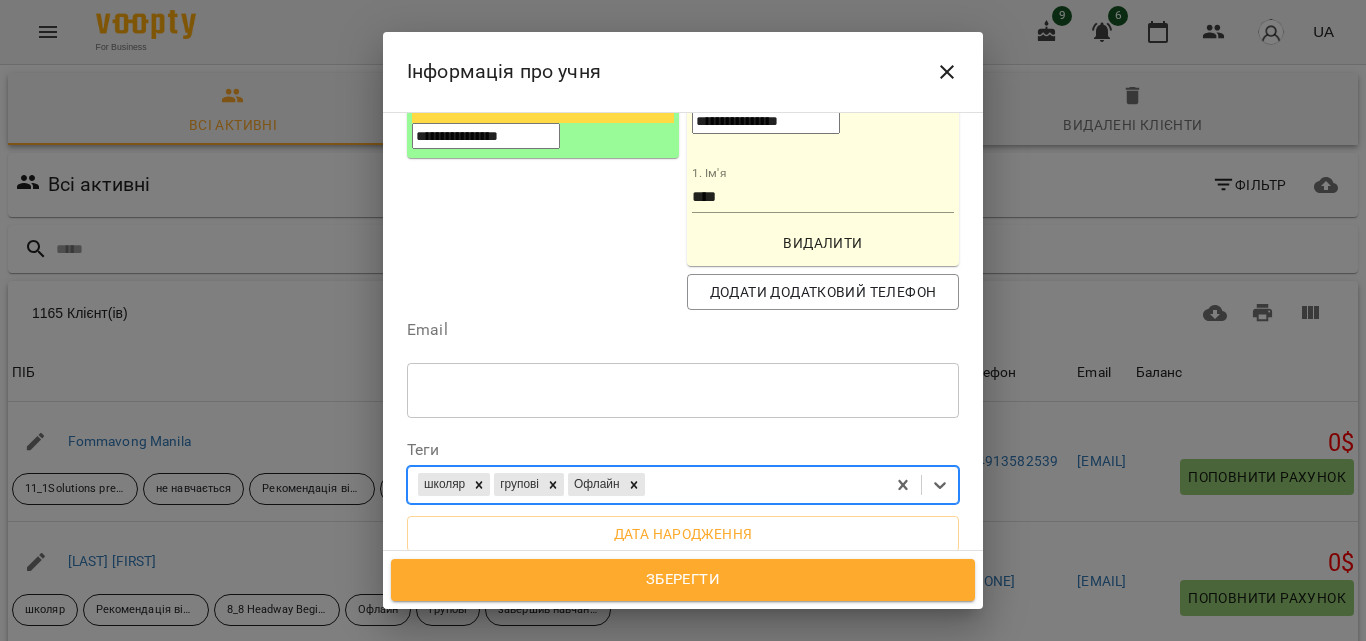click on "школяр групові Офлайн" at bounding box center (646, 484) 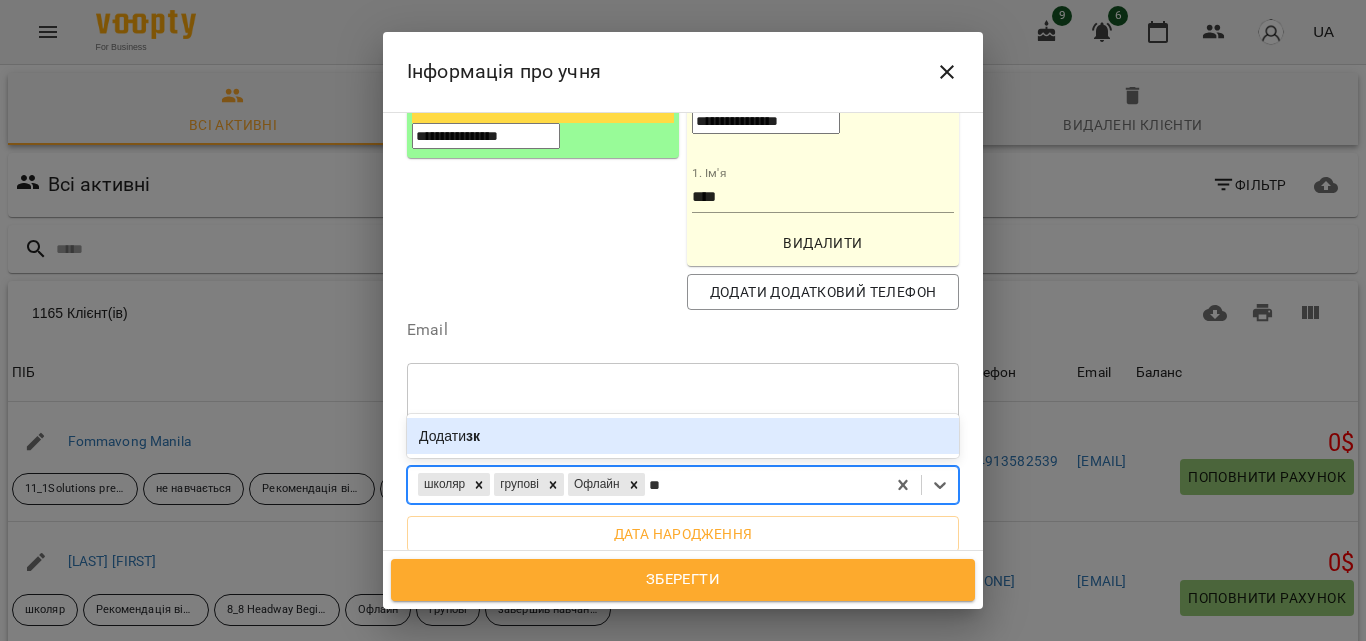 type on "*" 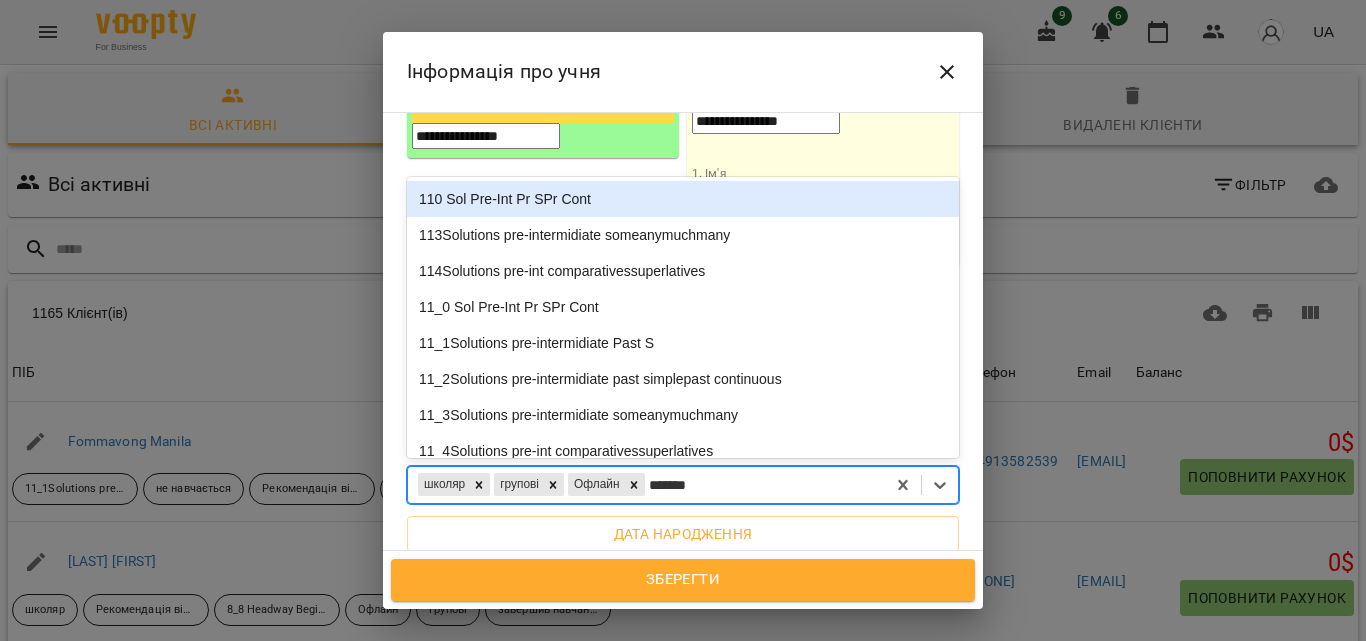 type on "********" 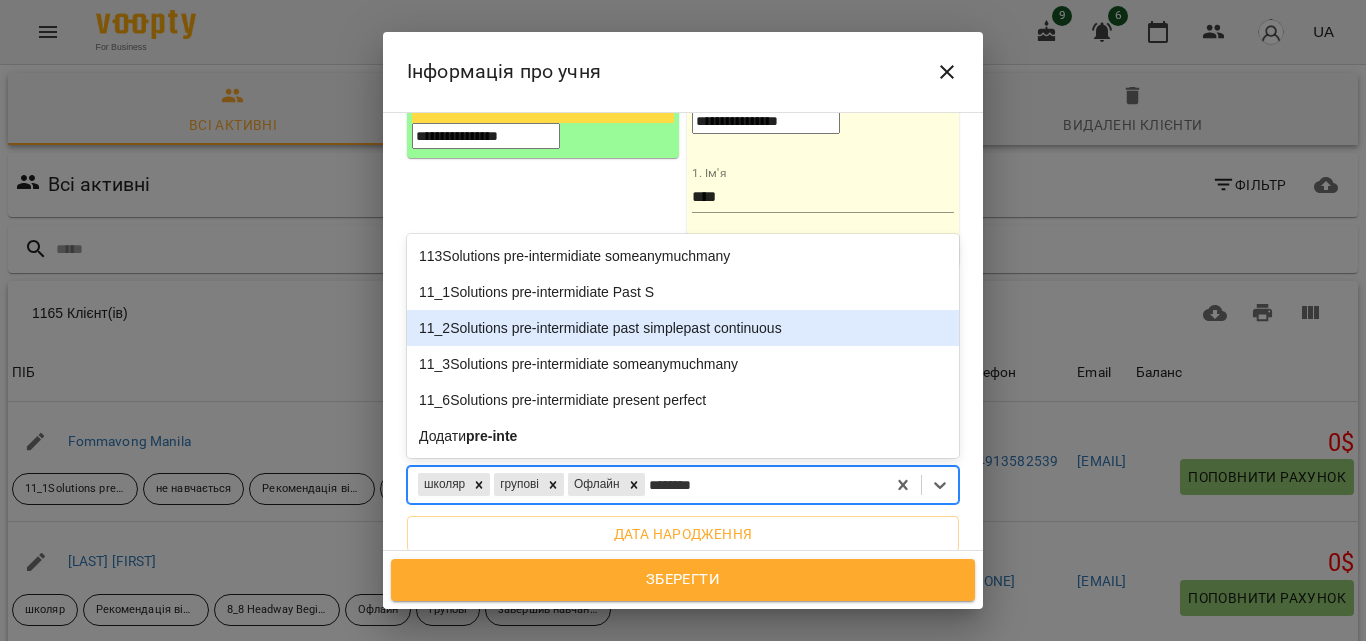 click on "11_2Solutions pre-intermidiate past simplepast continuous" at bounding box center [683, 328] 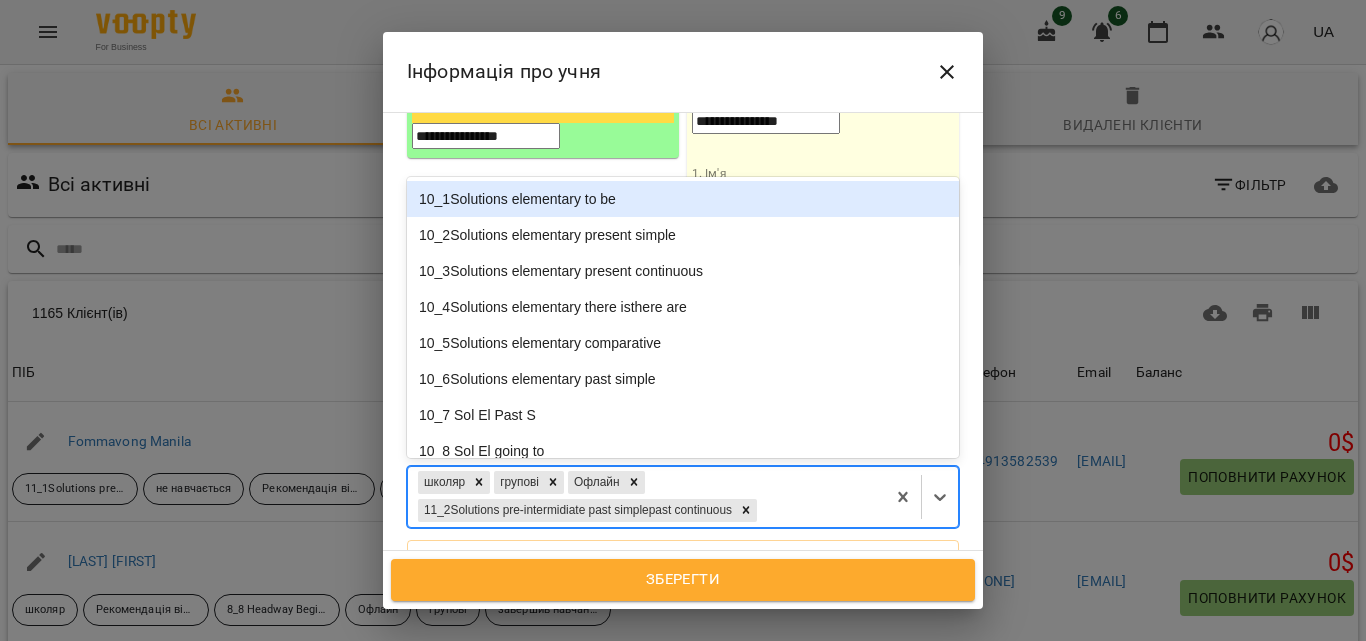 click on "школяр групові Офлайн 11_2Solutions pre-intermidiate past simplepast continuous" at bounding box center [646, 497] 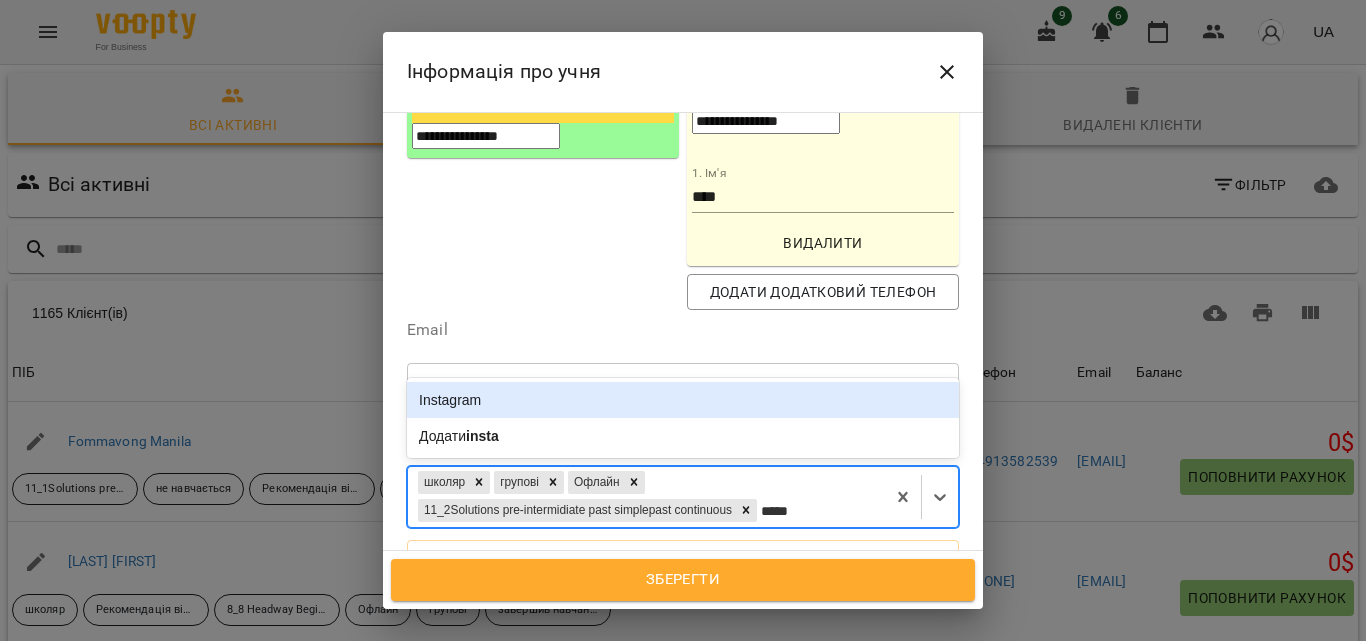 type on "******" 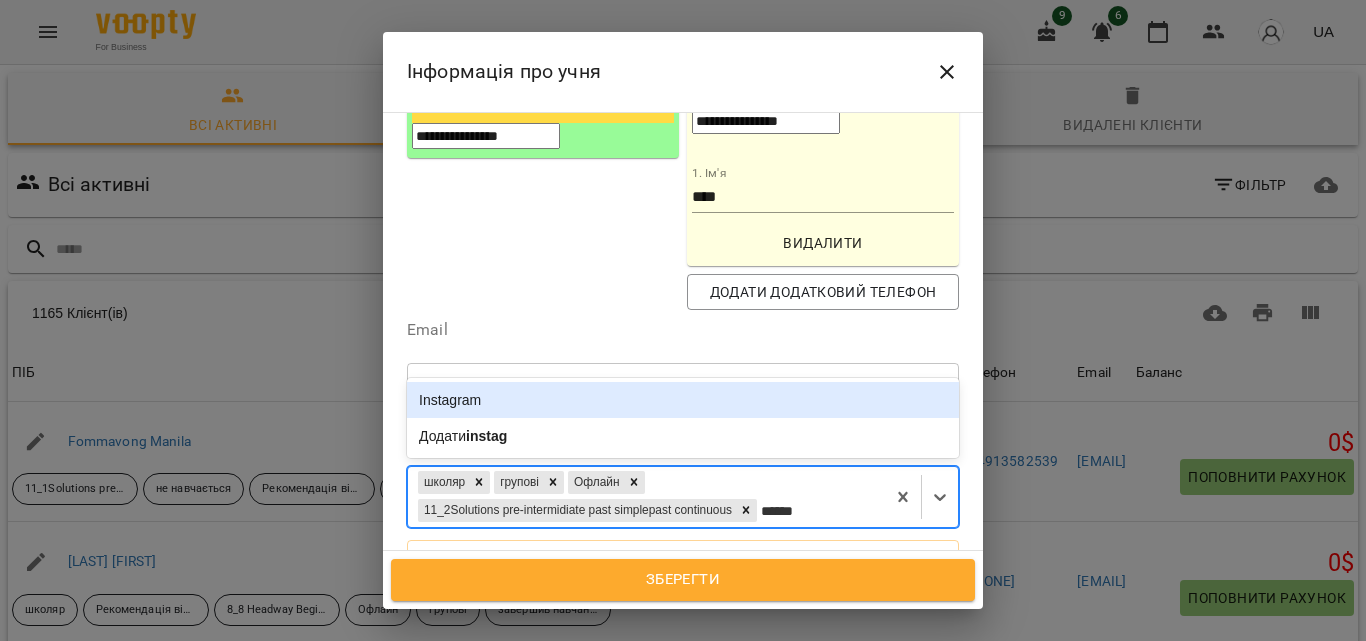 click on "Instagram" at bounding box center [683, 400] 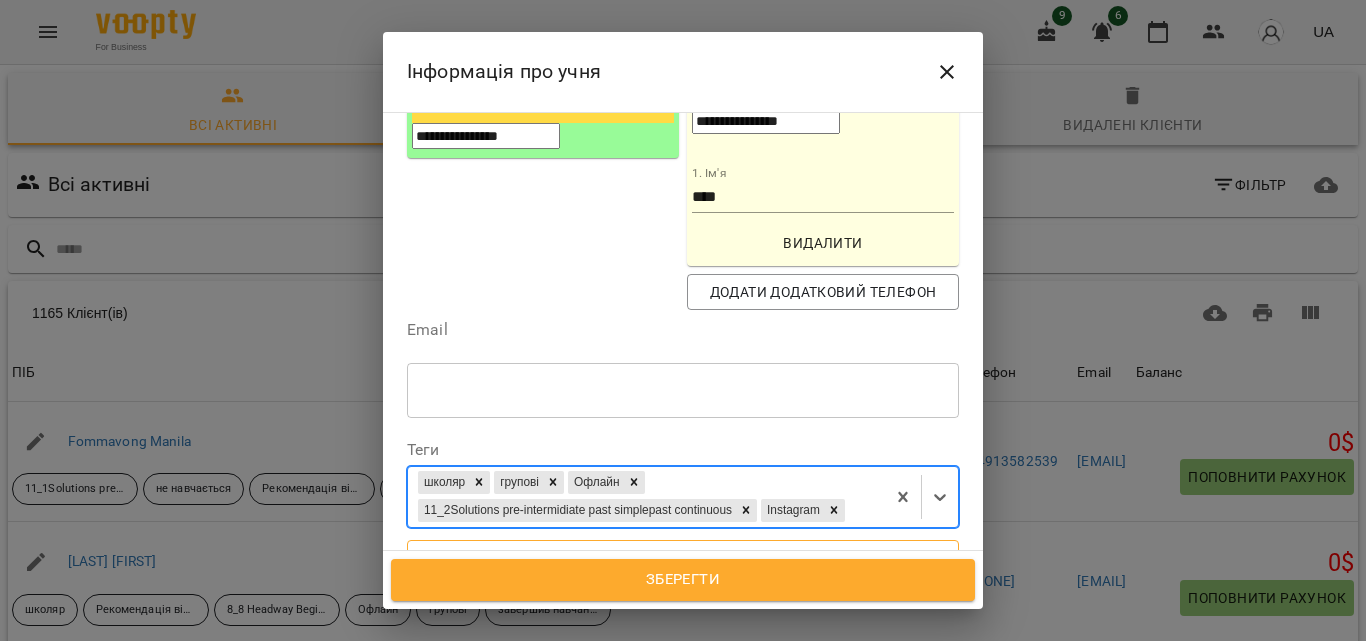 click on "Дата народження" at bounding box center (683, 558) 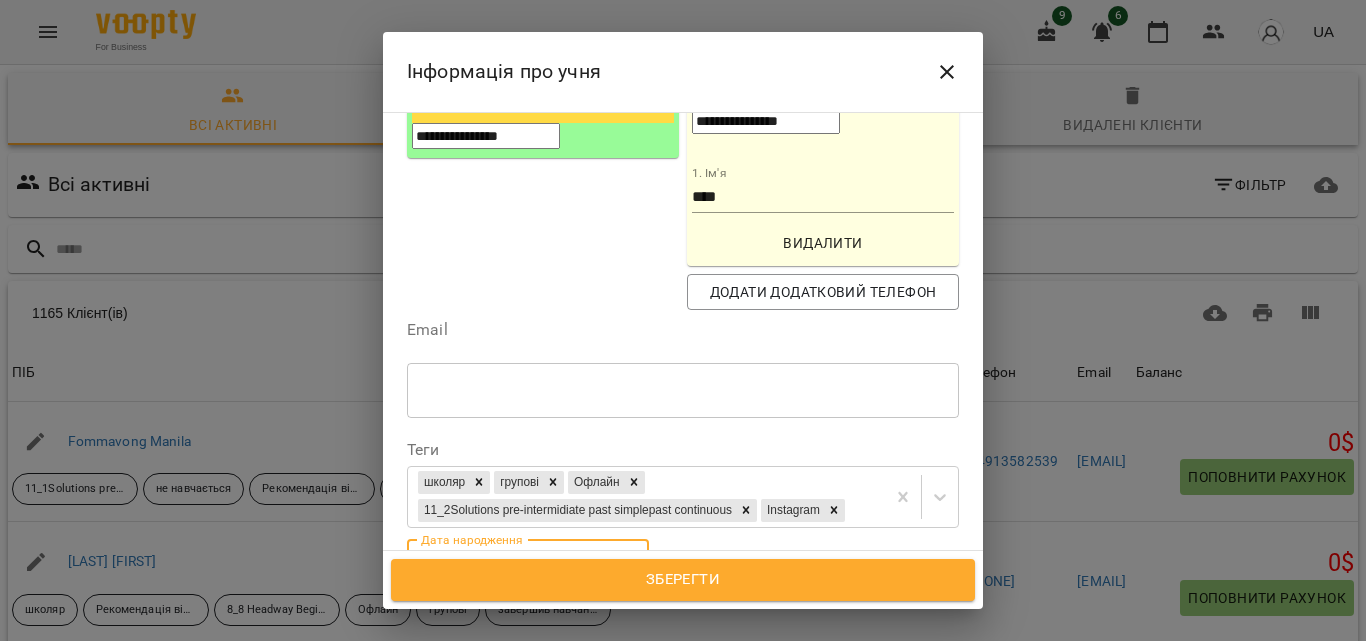 click on "**********" at bounding box center [493, 568] 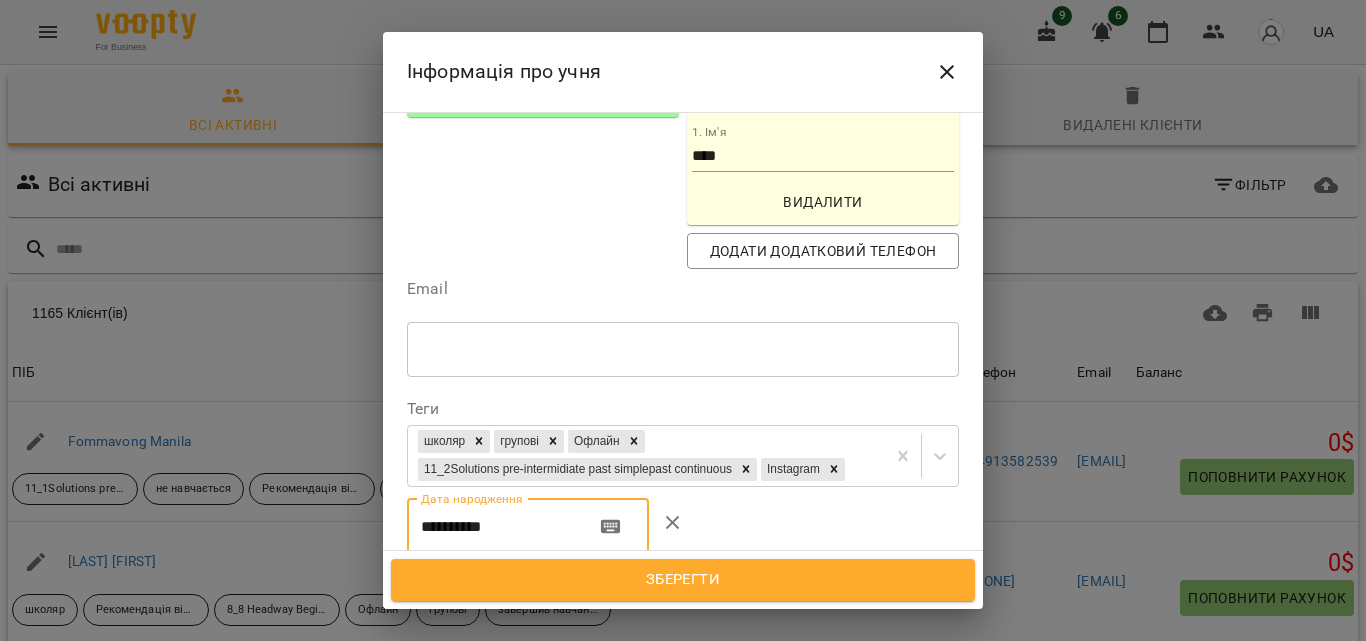 scroll, scrollTop: 423, scrollLeft: 0, axis: vertical 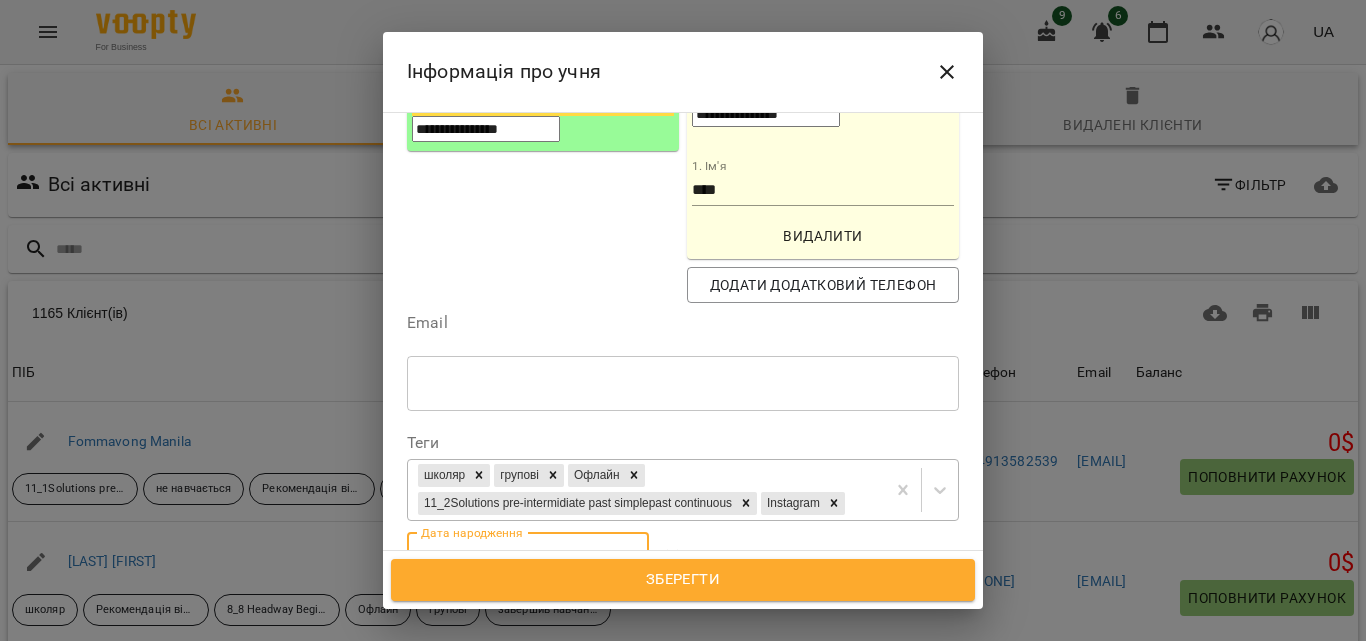 type on "**********" 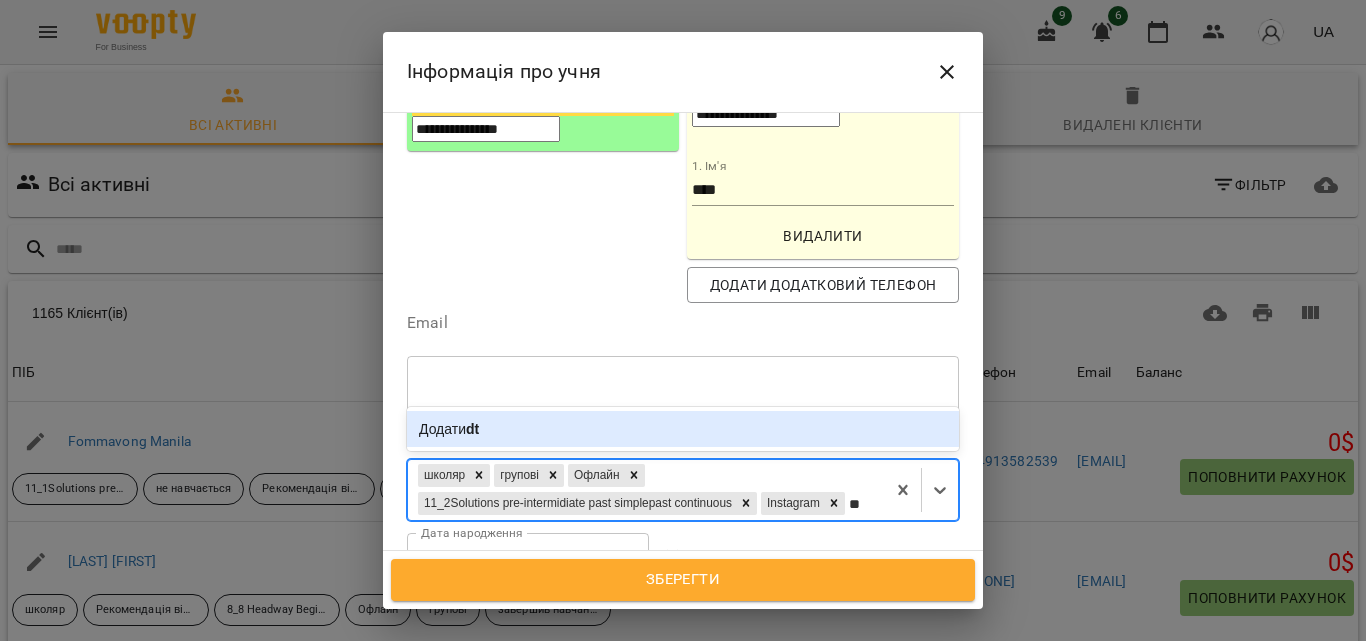 type on "*" 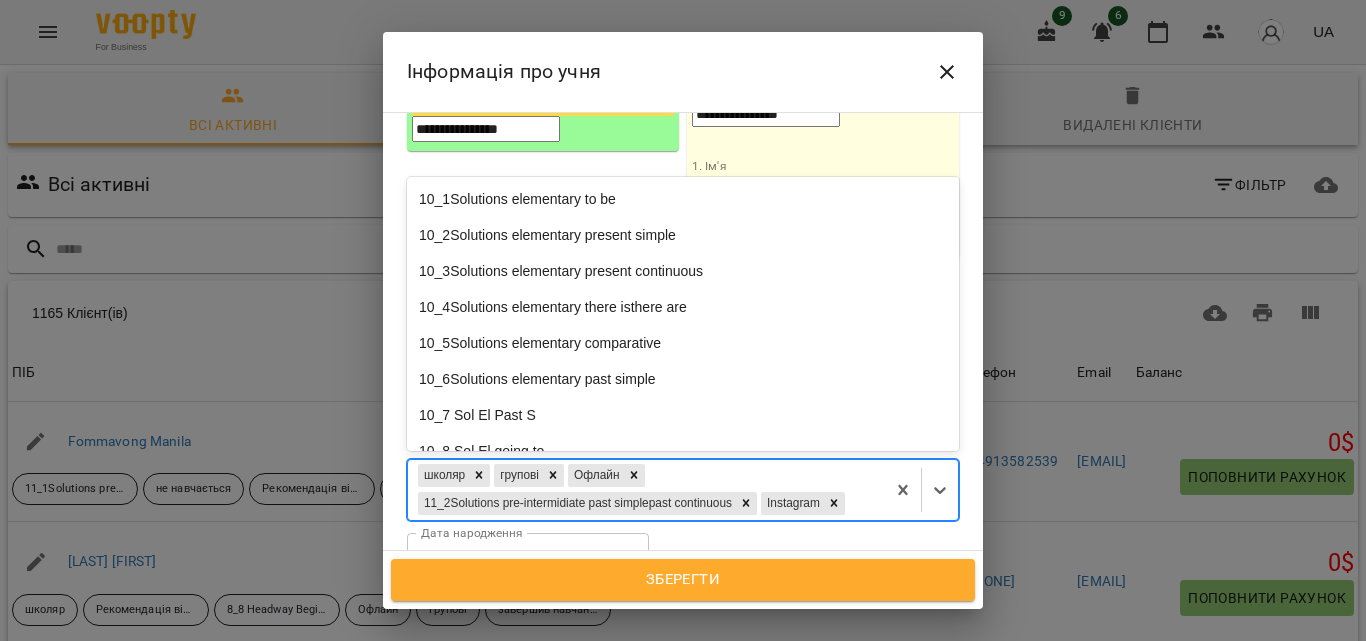 type on "*" 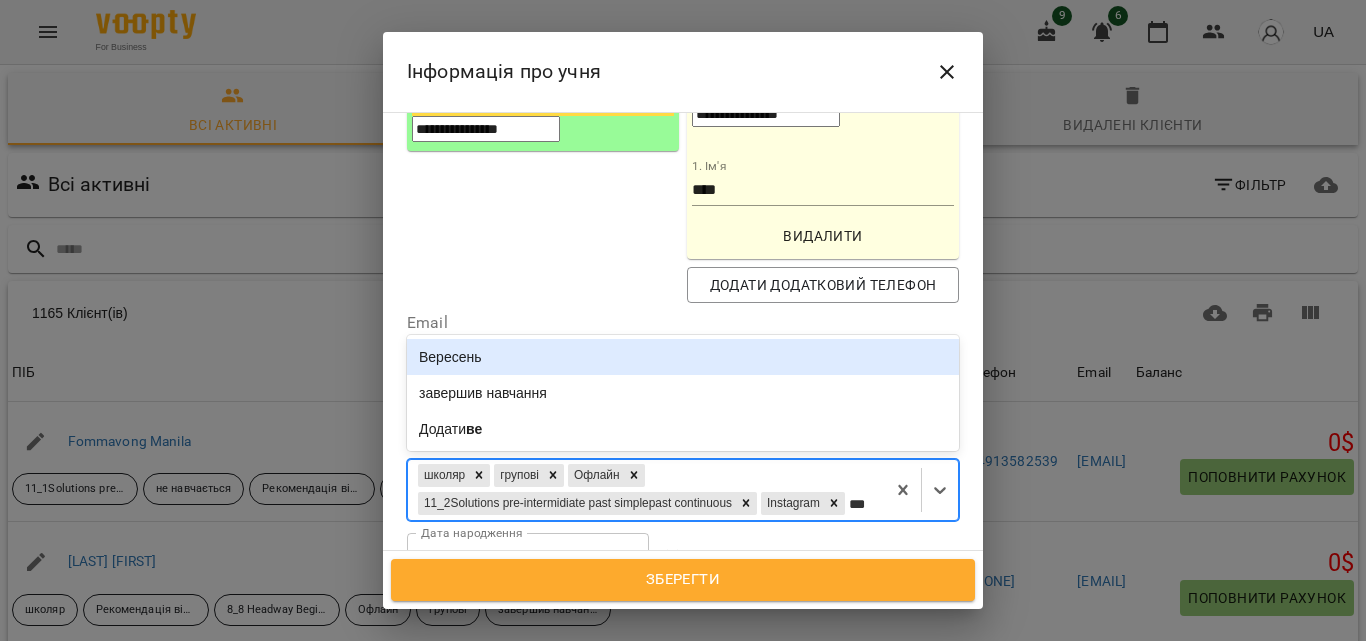 type on "****" 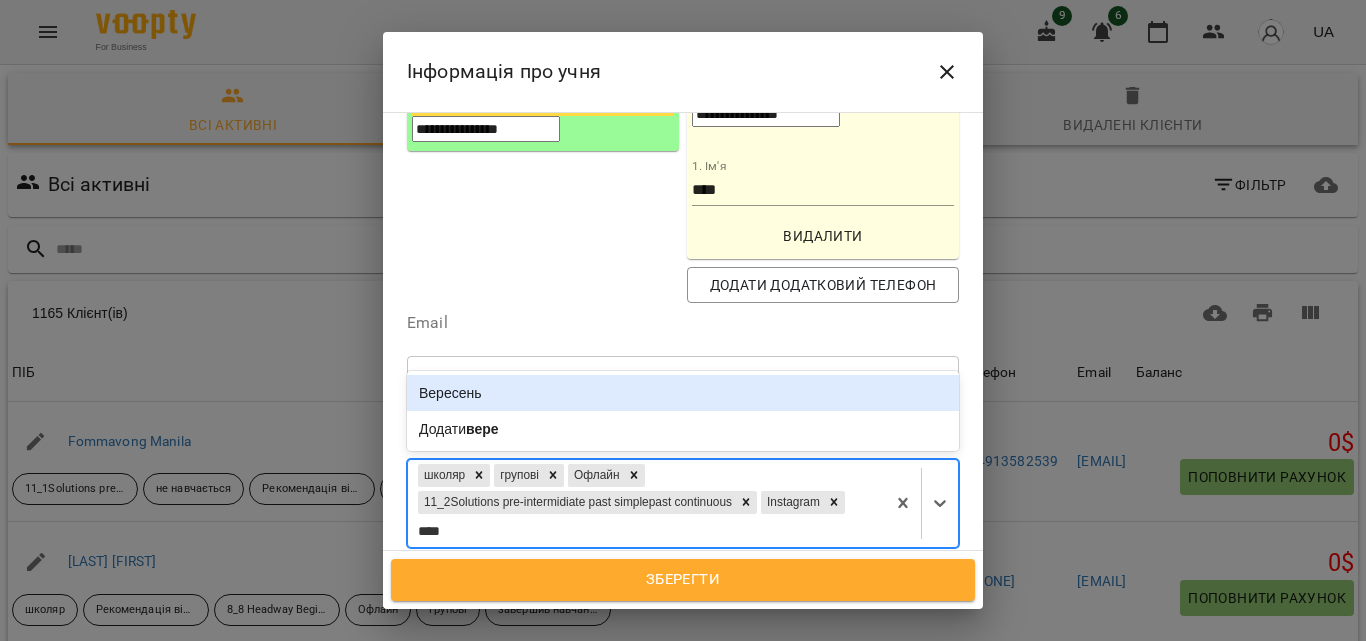 click on "Вересень" at bounding box center [683, 393] 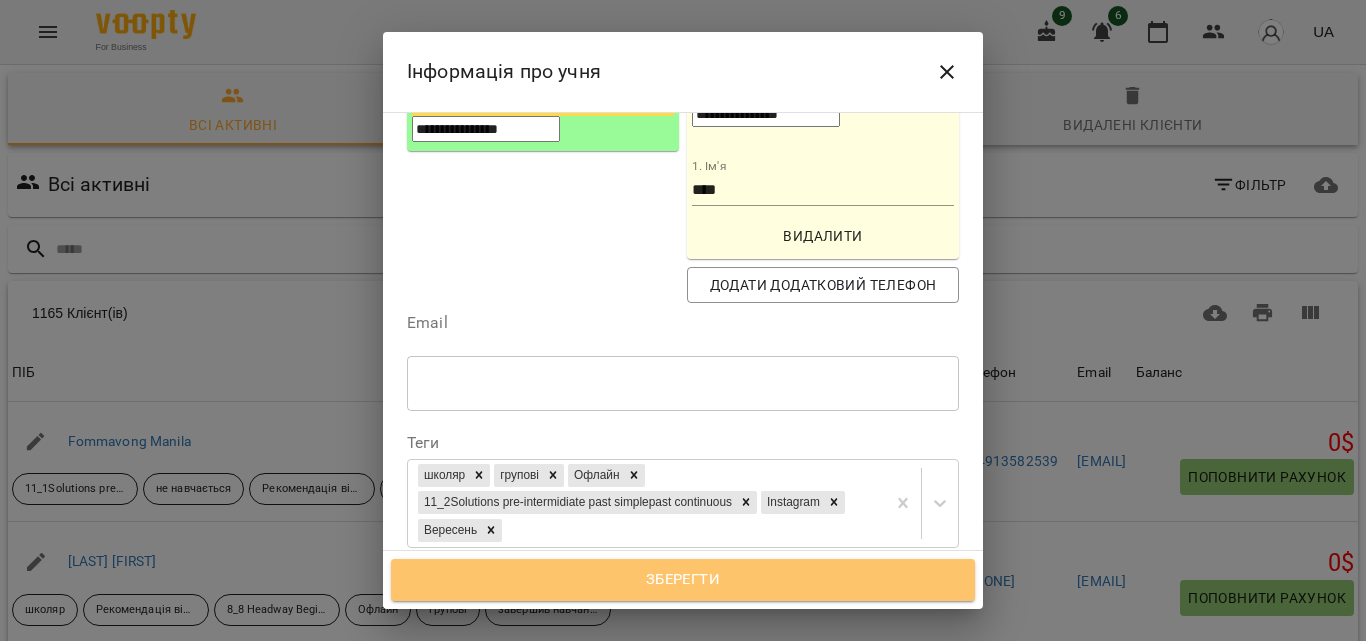 click on "Зберегти" at bounding box center [683, 580] 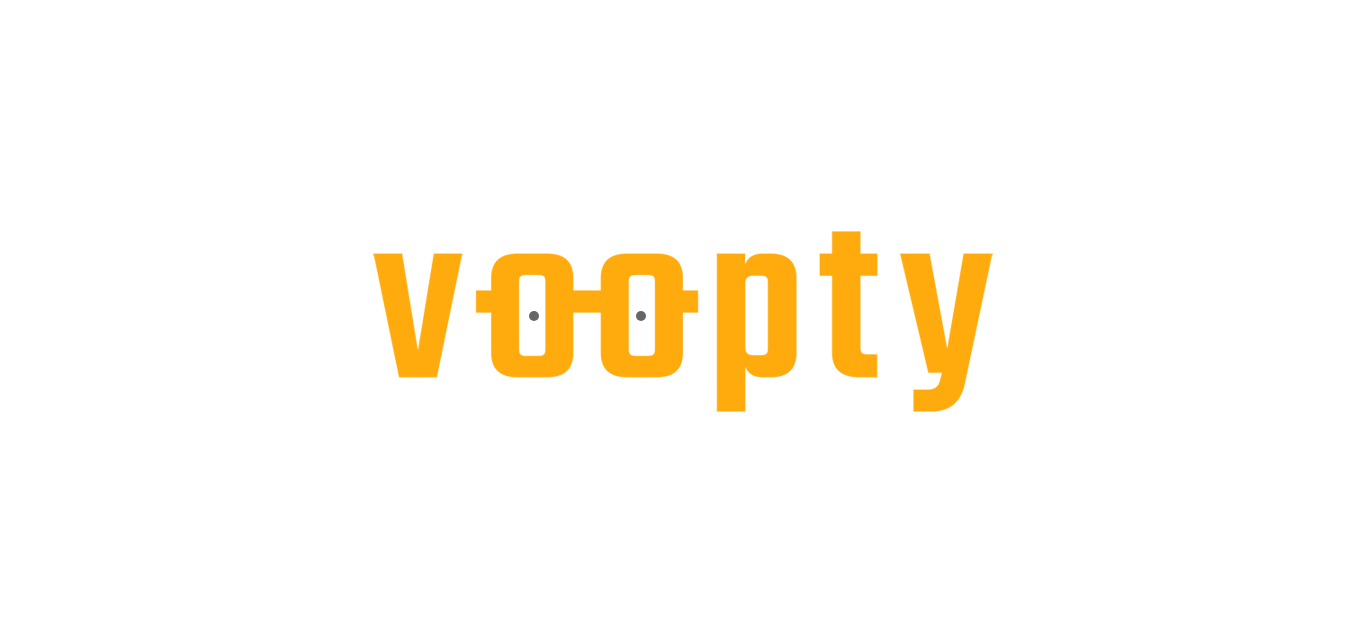 scroll, scrollTop: 0, scrollLeft: 0, axis: both 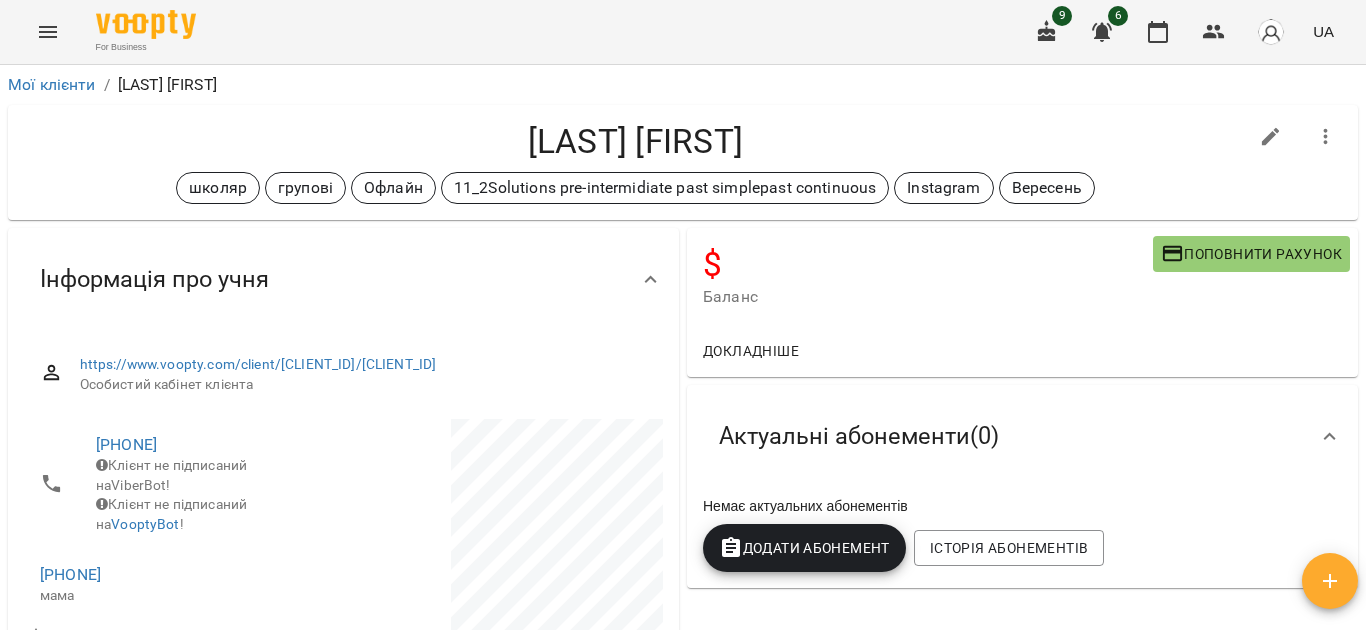 click 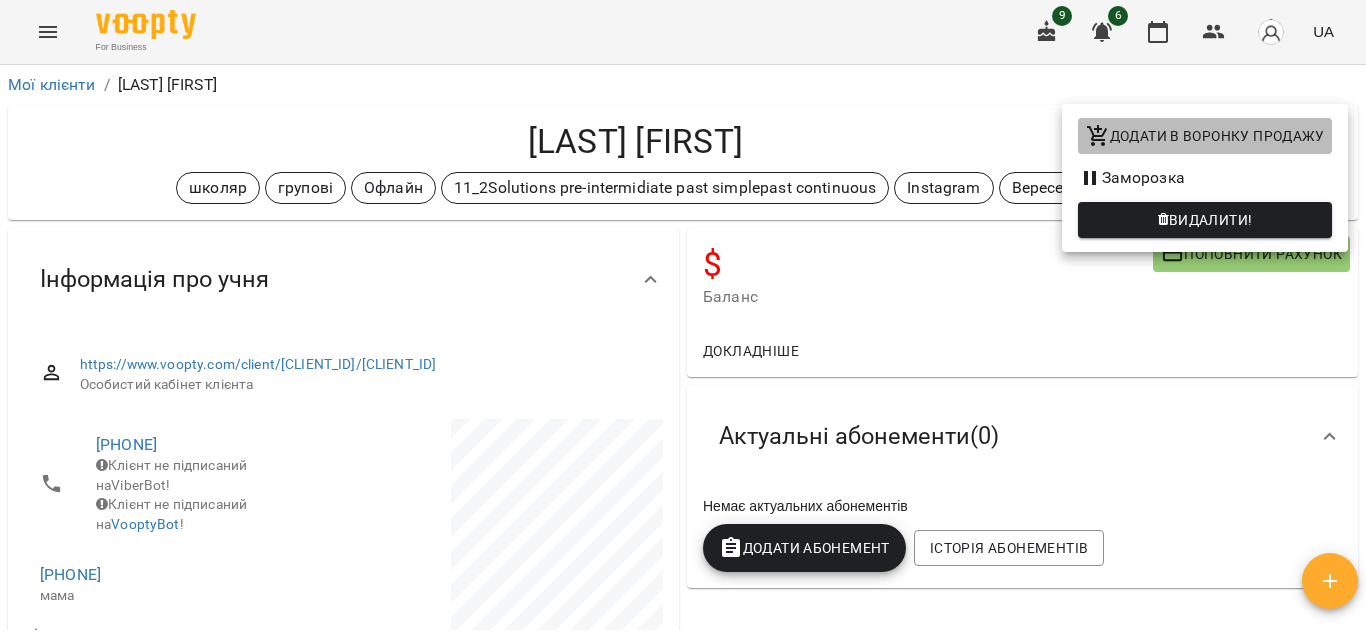 click on "Додати в воронку продажу" at bounding box center (1205, 136) 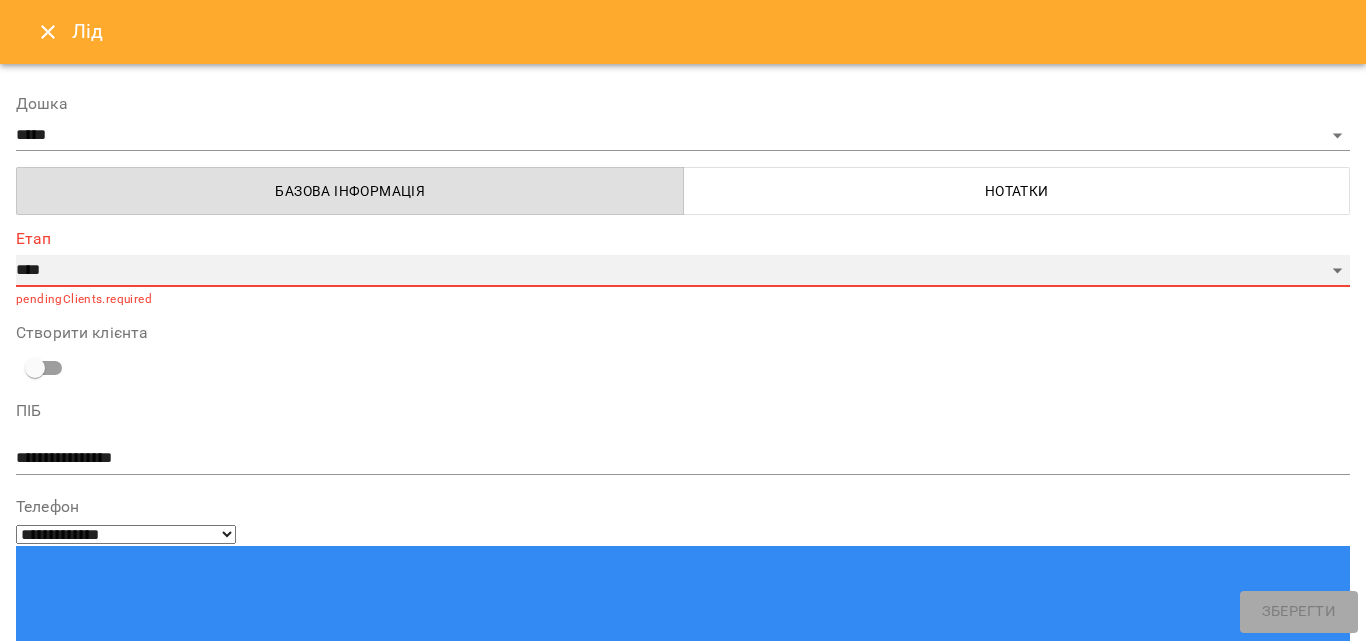 click on "**********" at bounding box center [683, 271] 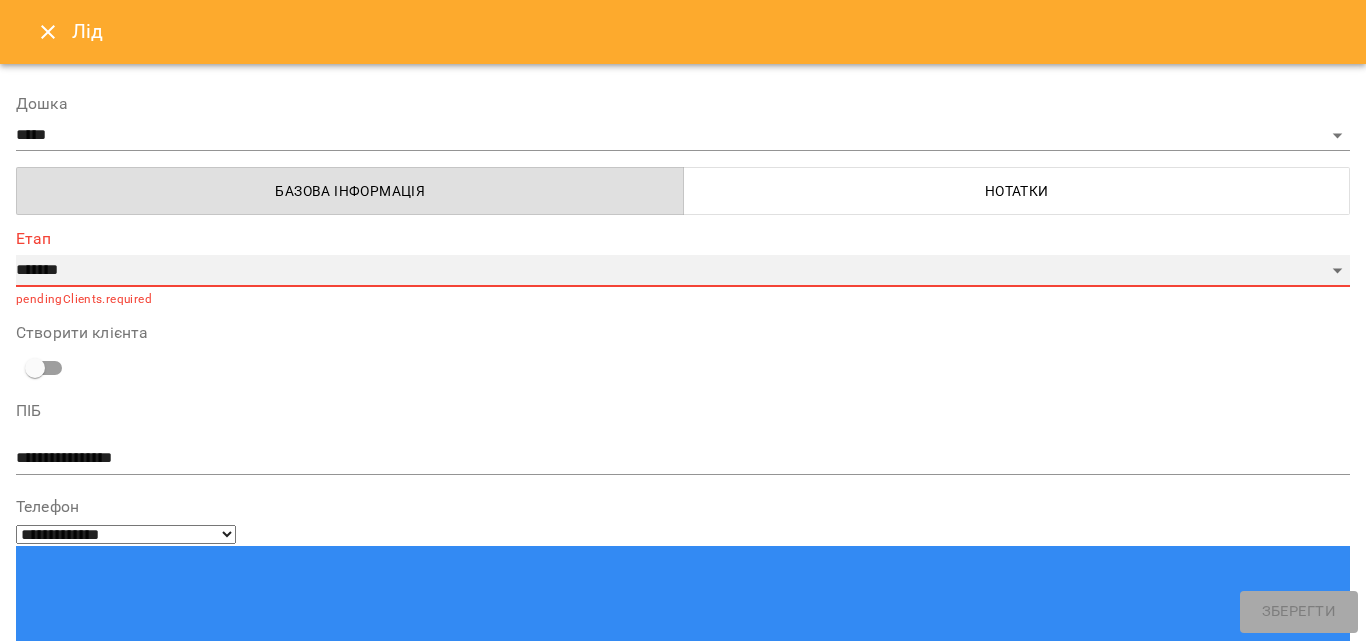 click on "**********" at bounding box center (683, 271) 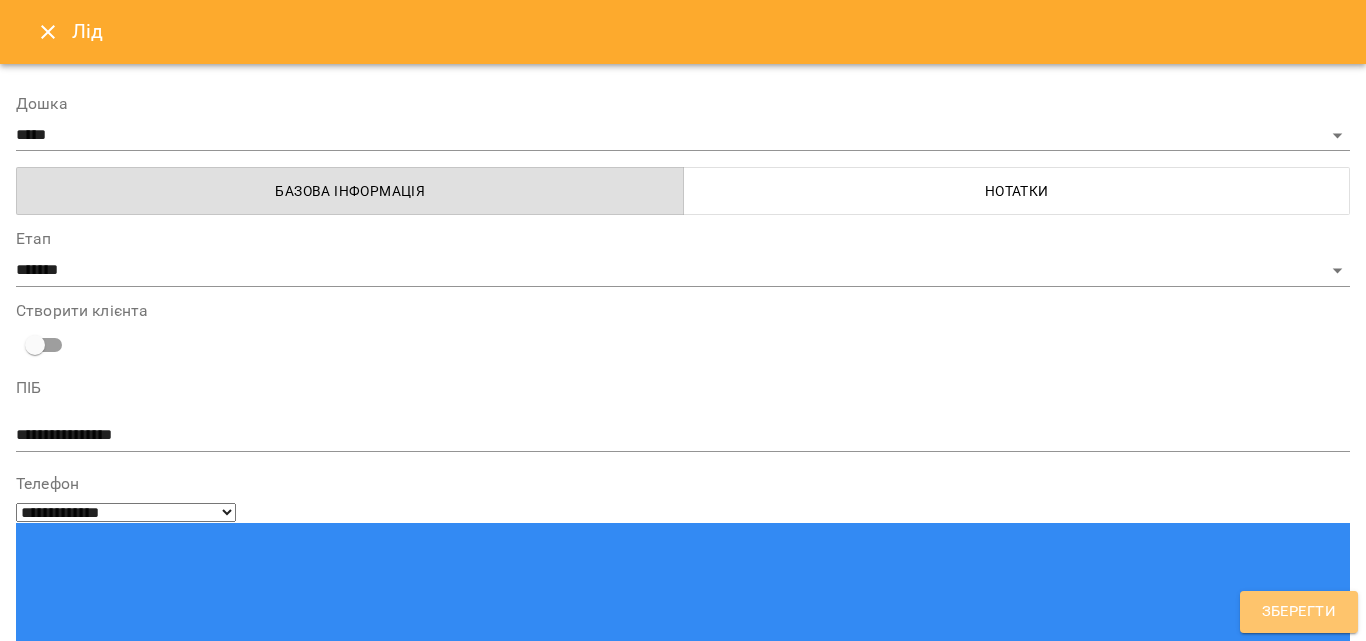 click on "Зберегти" at bounding box center (1299, 612) 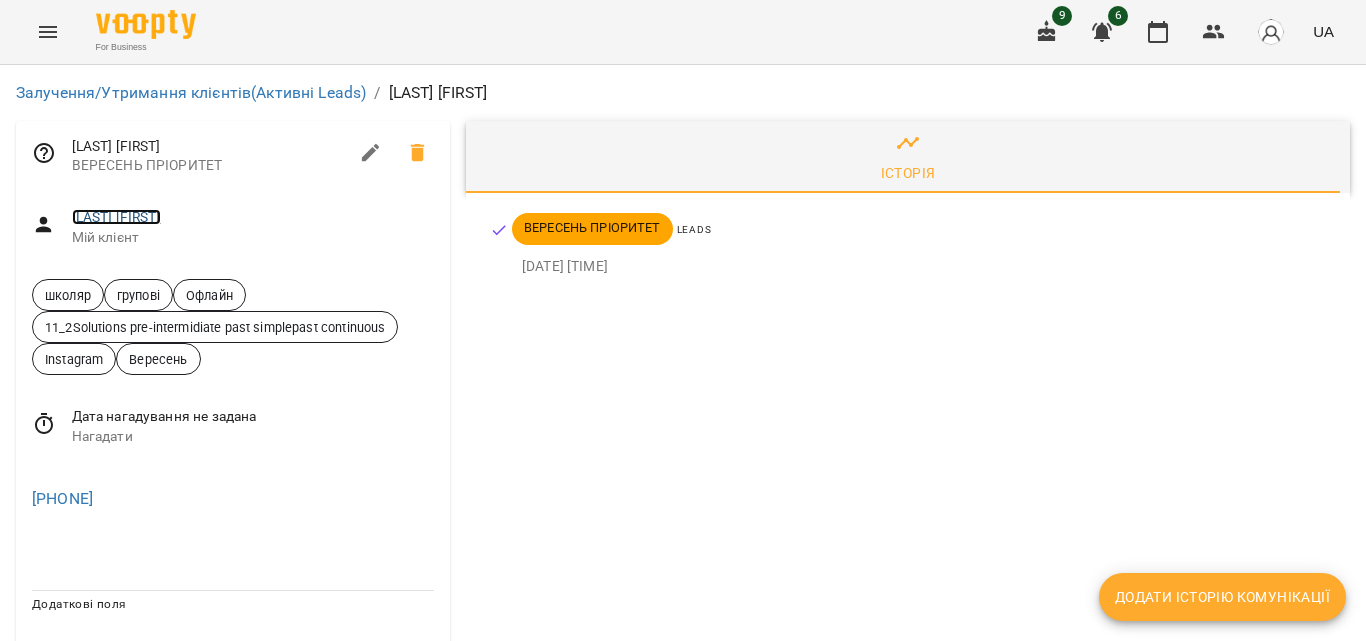 click on "Рябошапко Іванна" at bounding box center (116, 217) 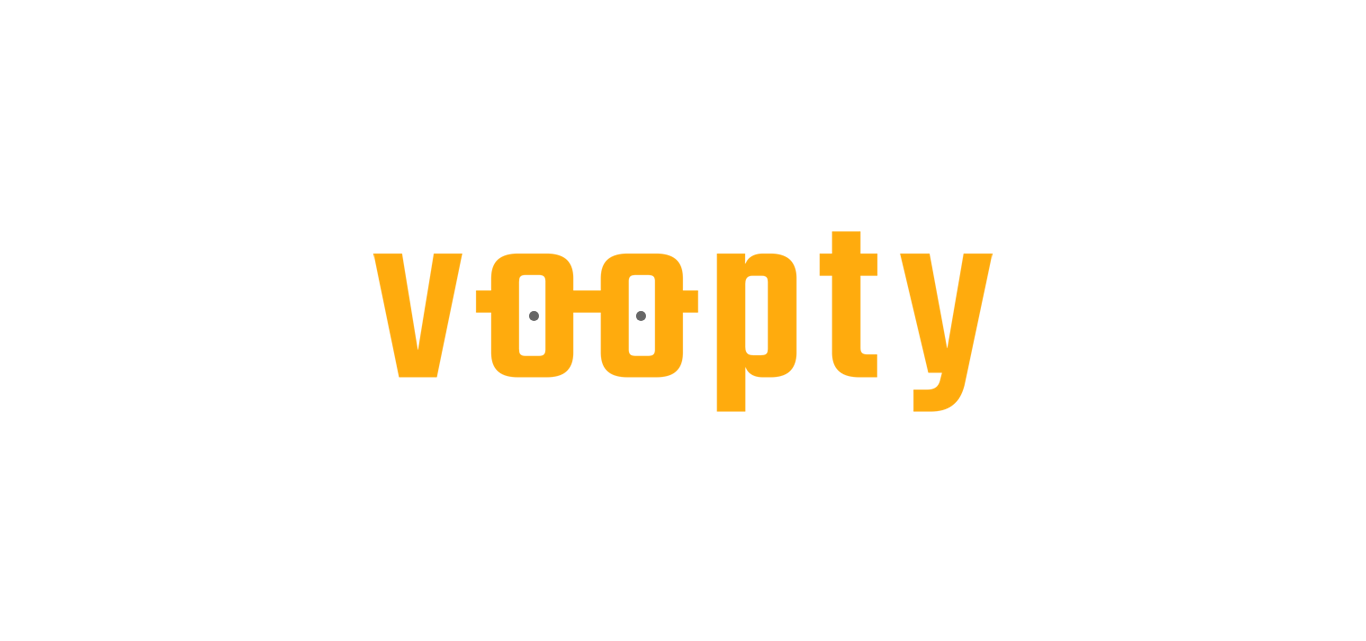 scroll, scrollTop: 0, scrollLeft: 0, axis: both 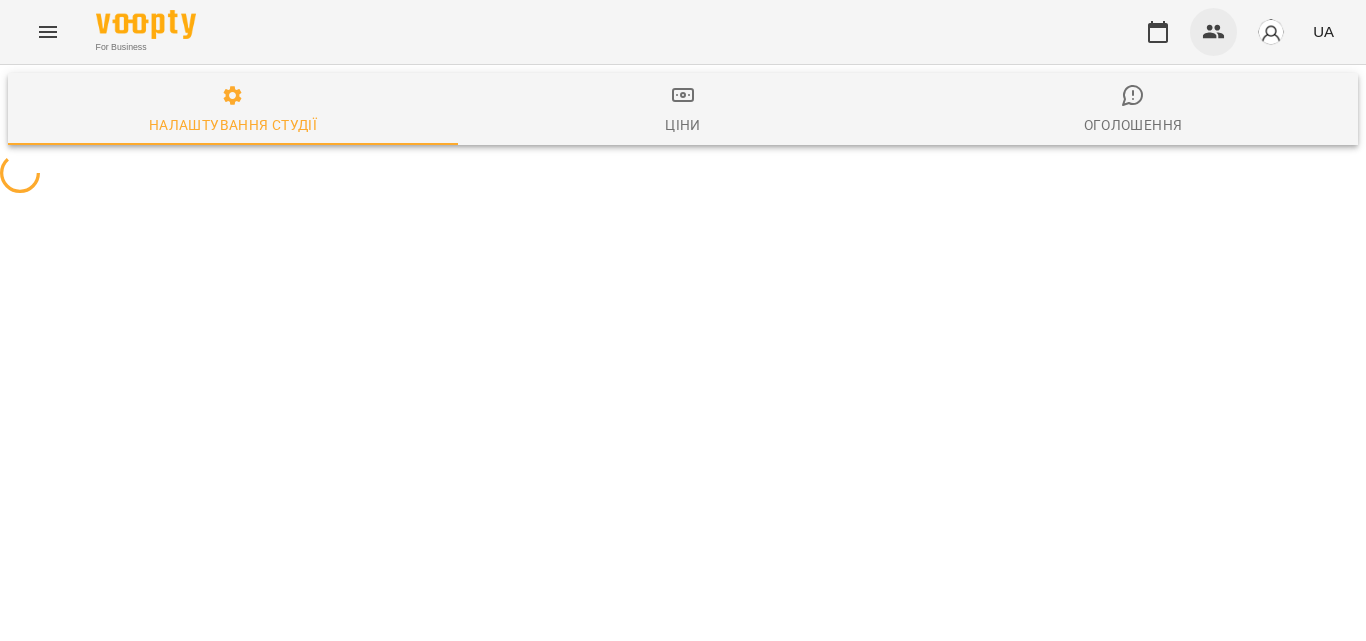 click at bounding box center [1214, 32] 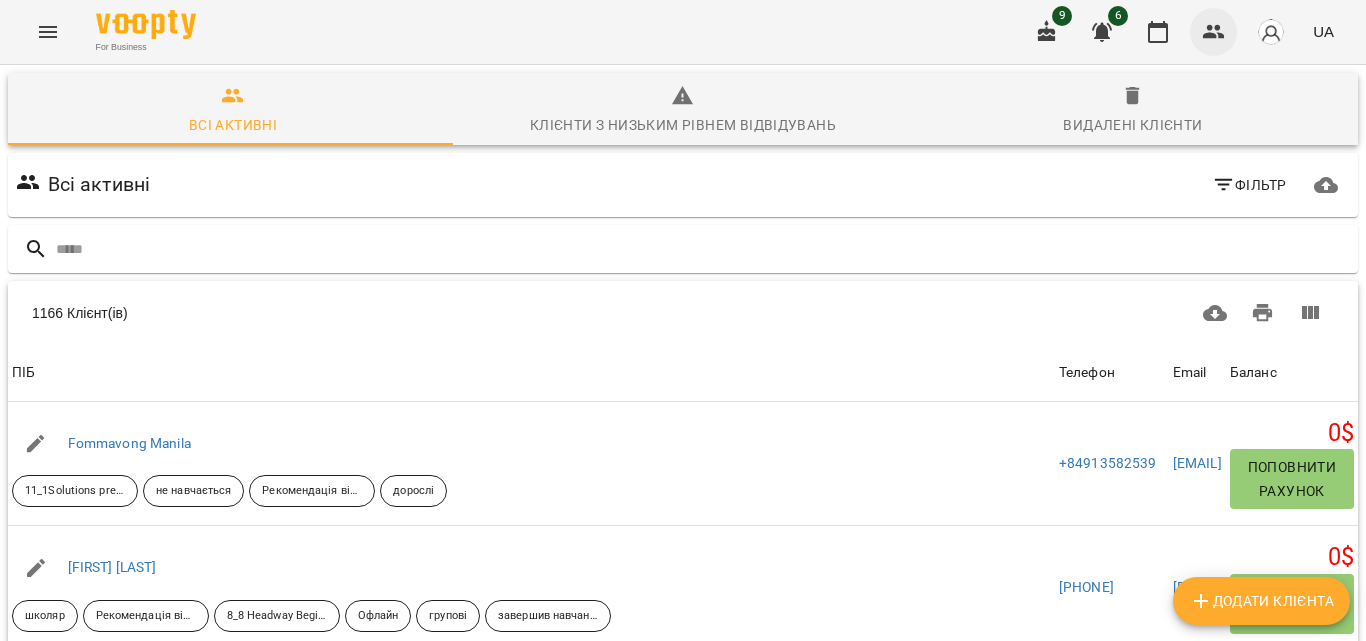 click at bounding box center (1214, 32) 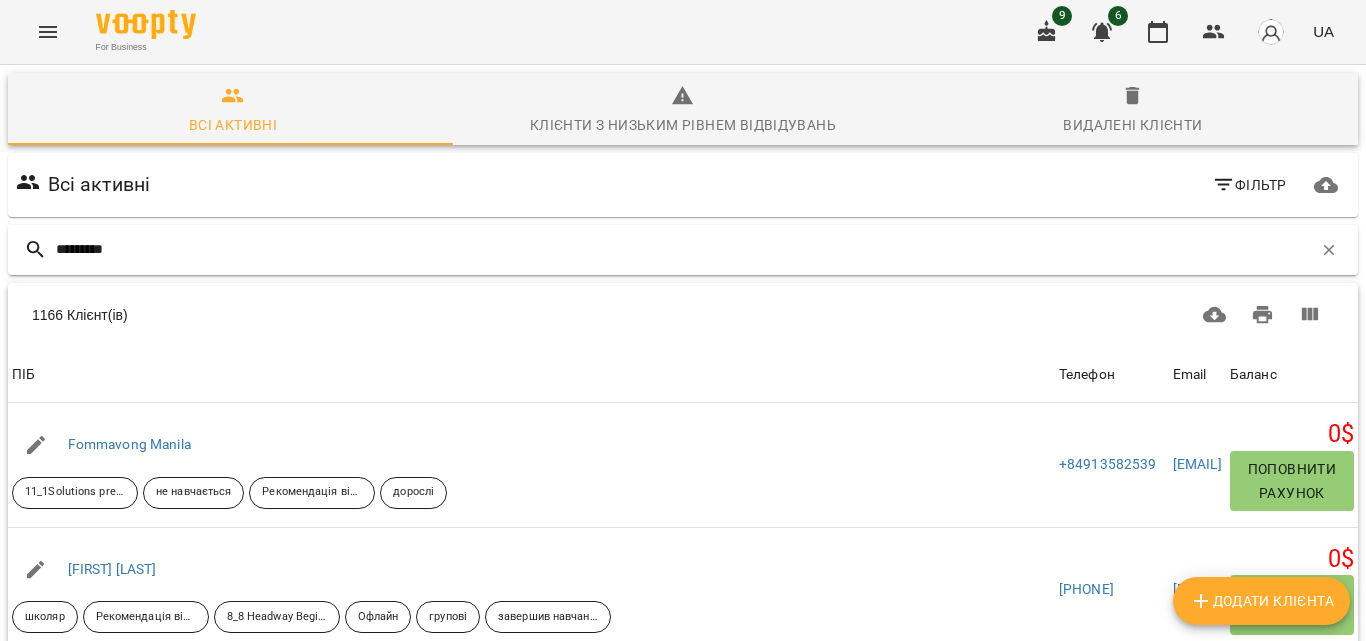type on "*********" 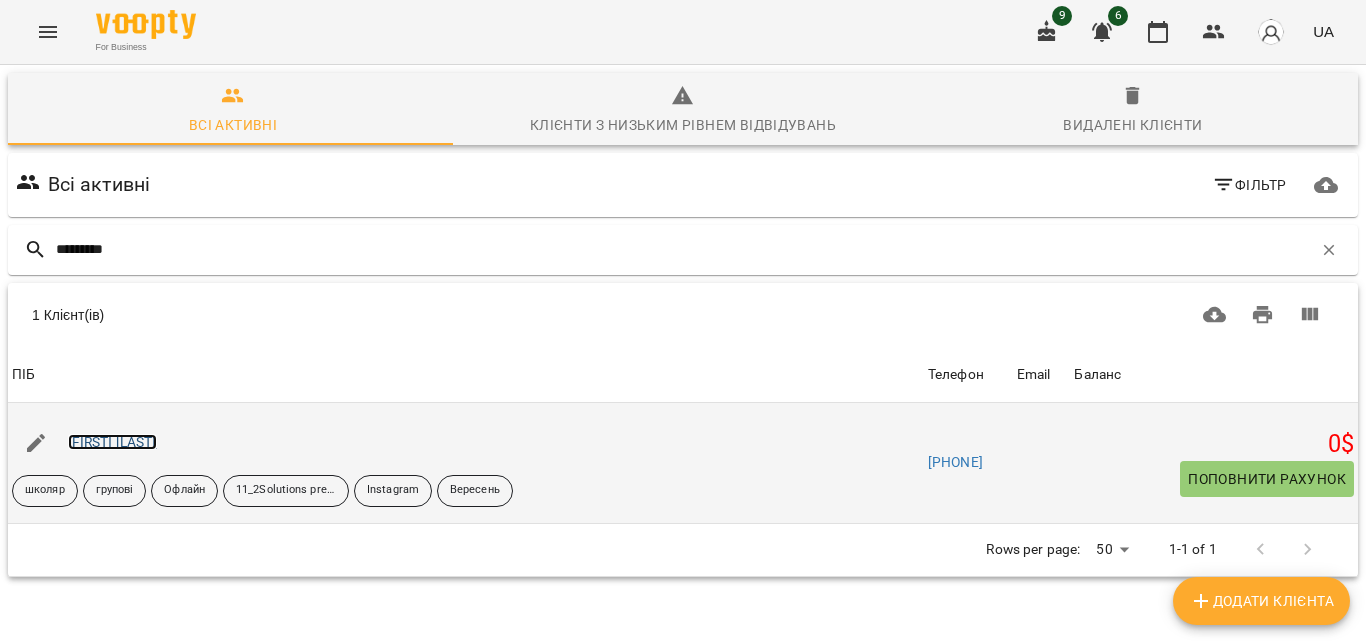 click on "Рябошапко Іванна" at bounding box center (112, 442) 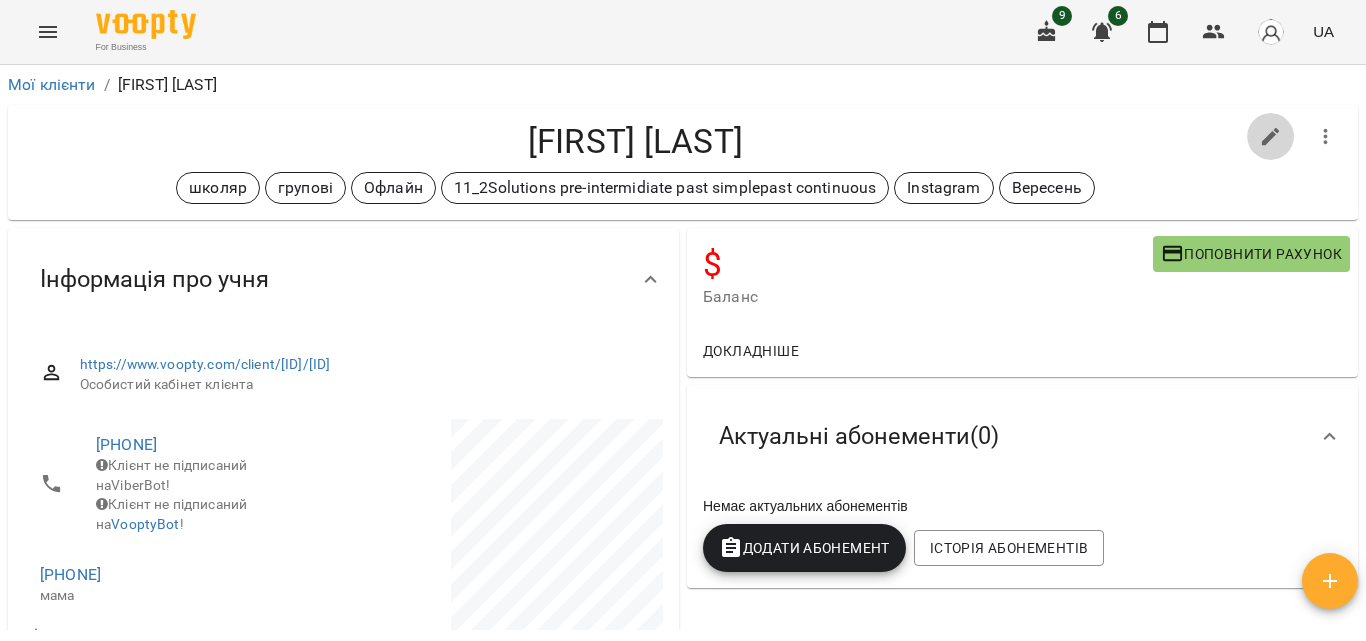 click 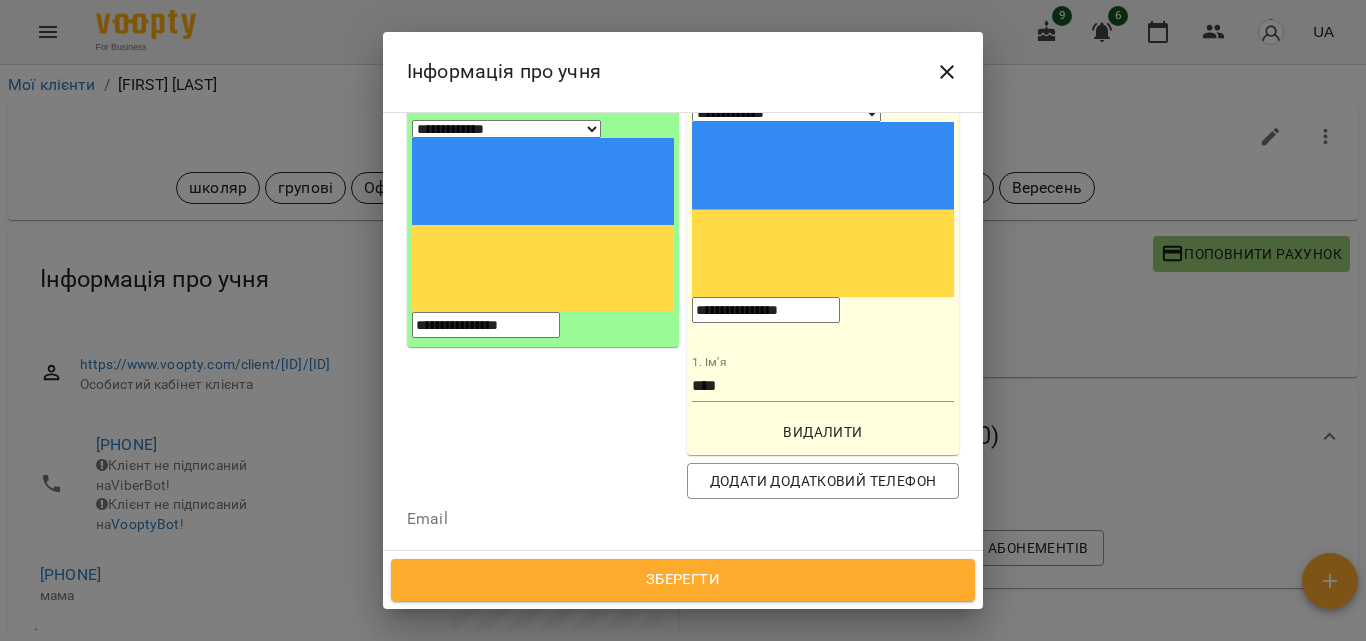 scroll, scrollTop: 261, scrollLeft: 0, axis: vertical 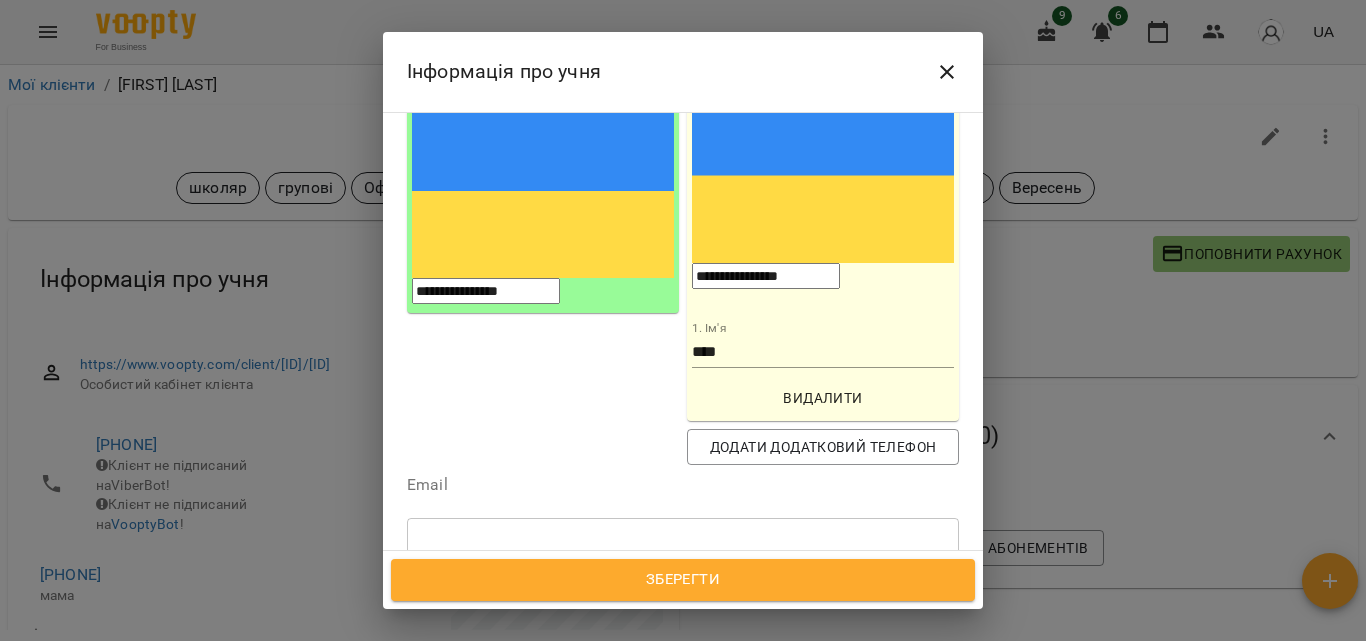 click on "школяр групові Офлайн 11_2Solutions pre-intermidiate past simplepast continuous Instagram Вересень" at bounding box center (646, 665) 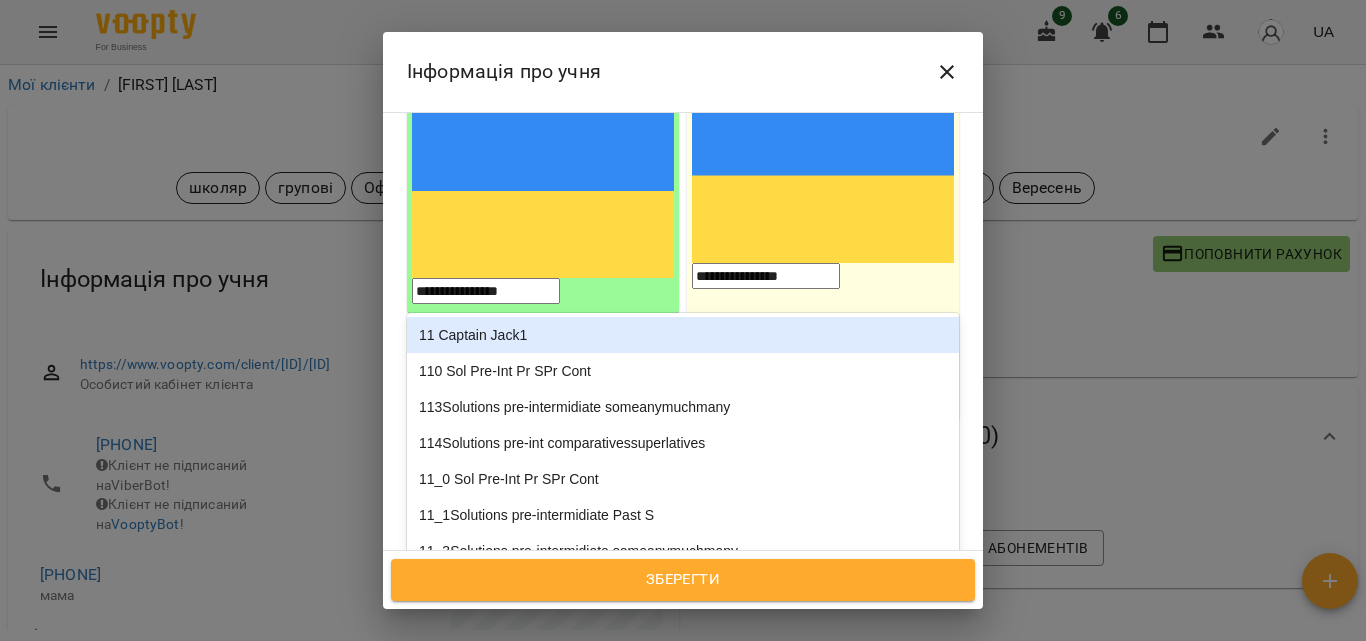 type on "***" 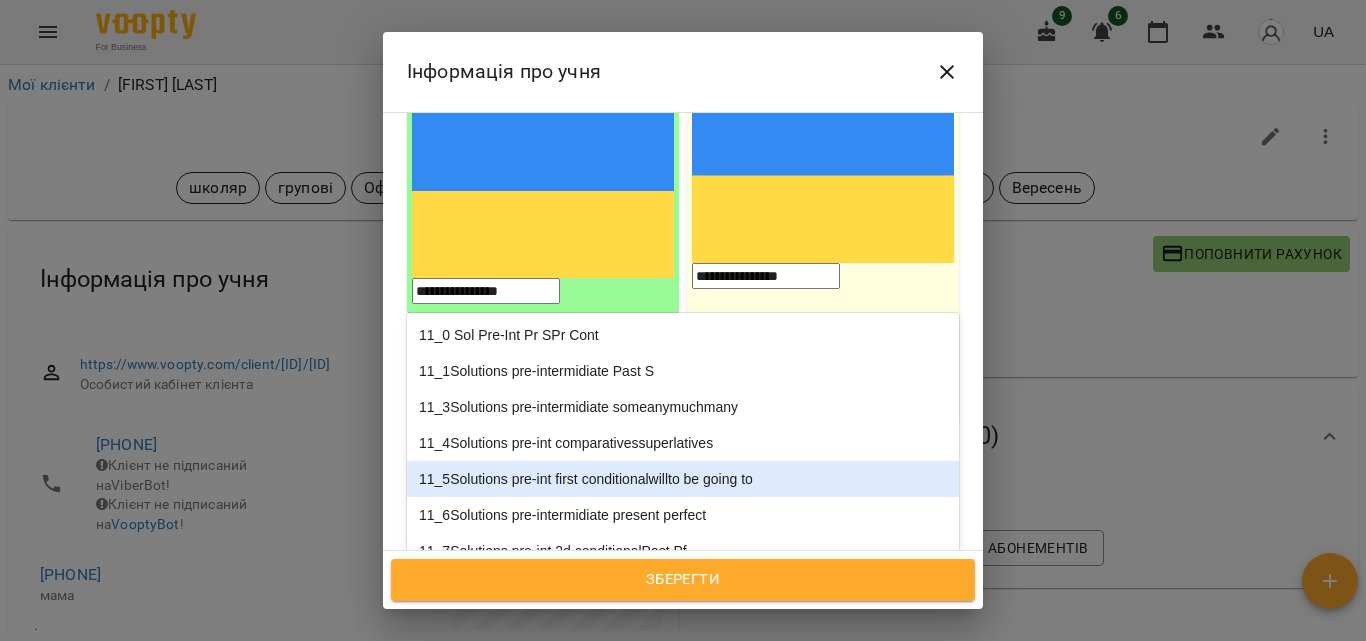 click on "11_5Solutions pre-int first conditionalwillto be going to" at bounding box center (683, 479) 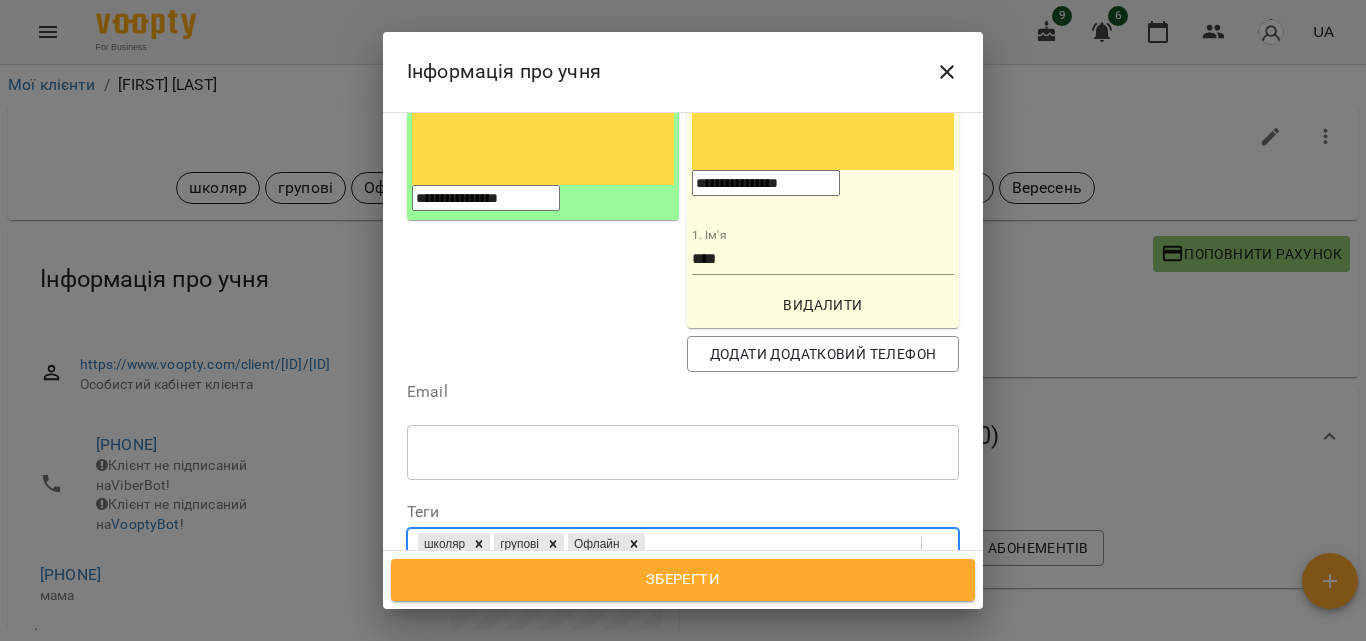 scroll, scrollTop: 358, scrollLeft: 0, axis: vertical 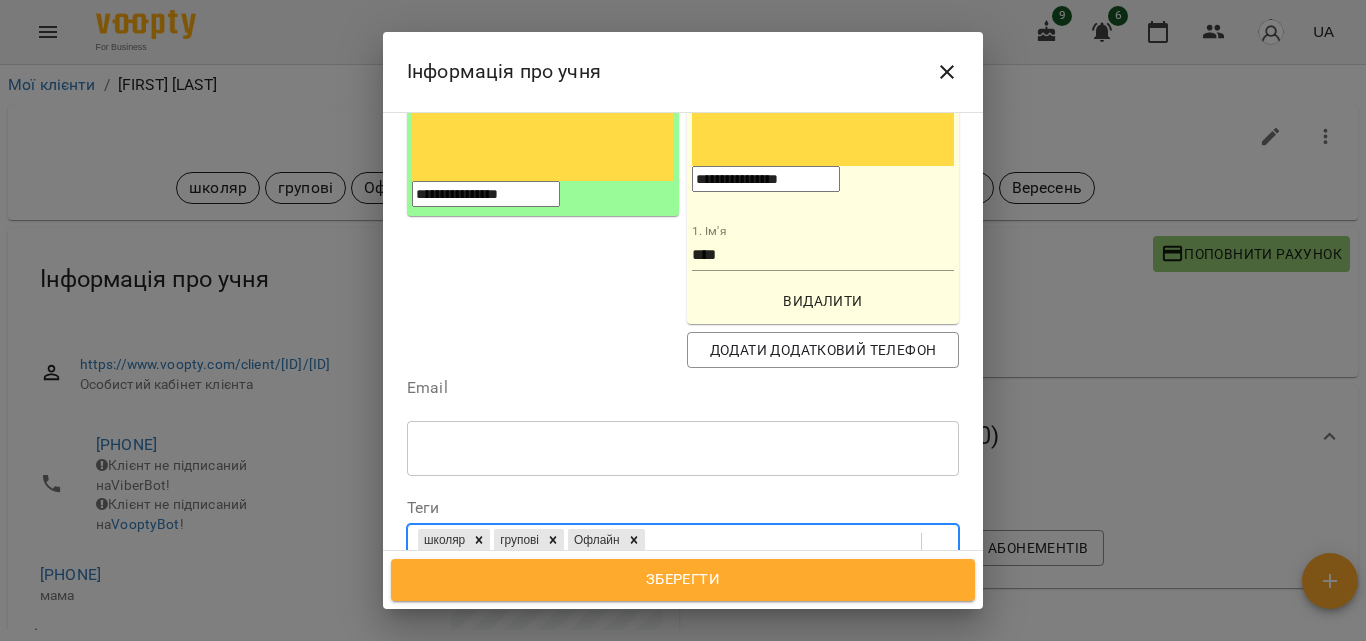 click on "Зберегти" at bounding box center (683, 580) 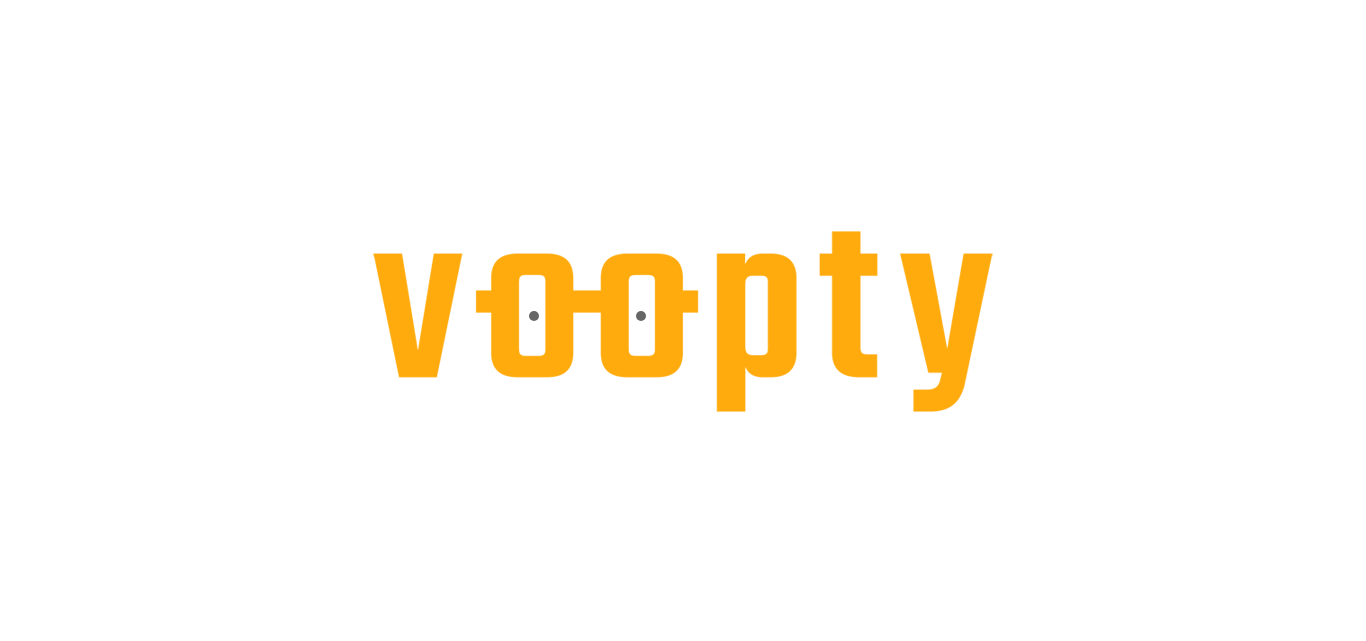 scroll, scrollTop: 0, scrollLeft: 0, axis: both 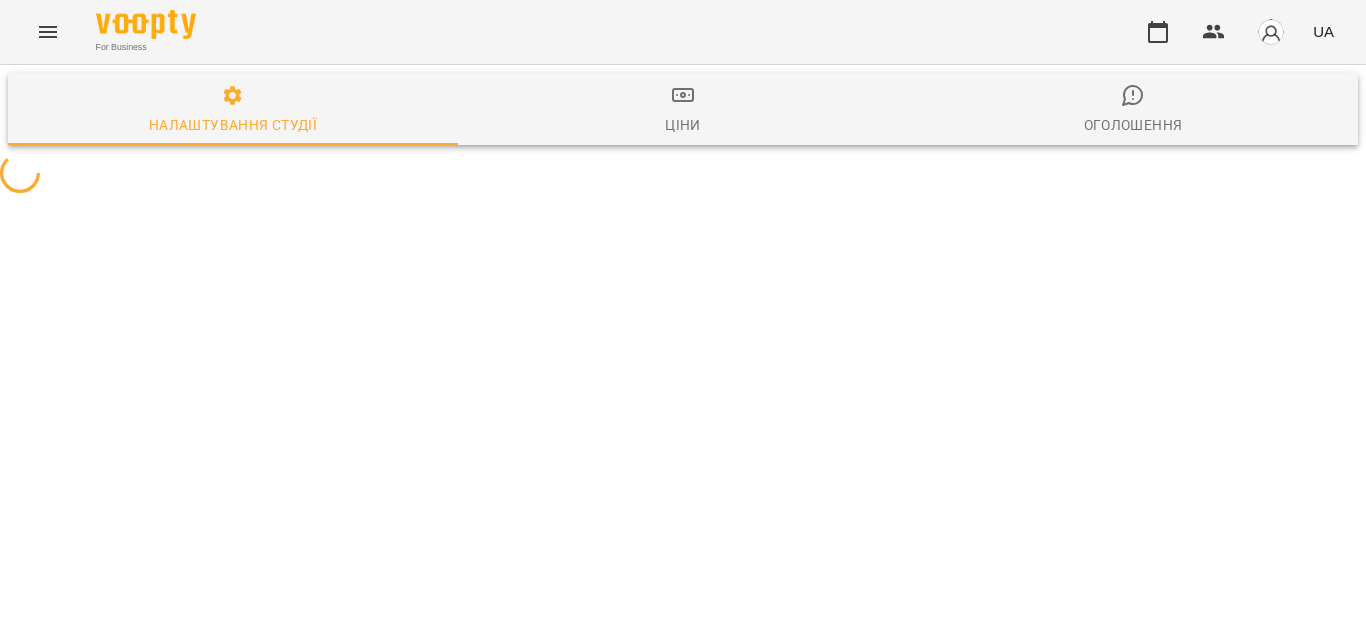 select on "**" 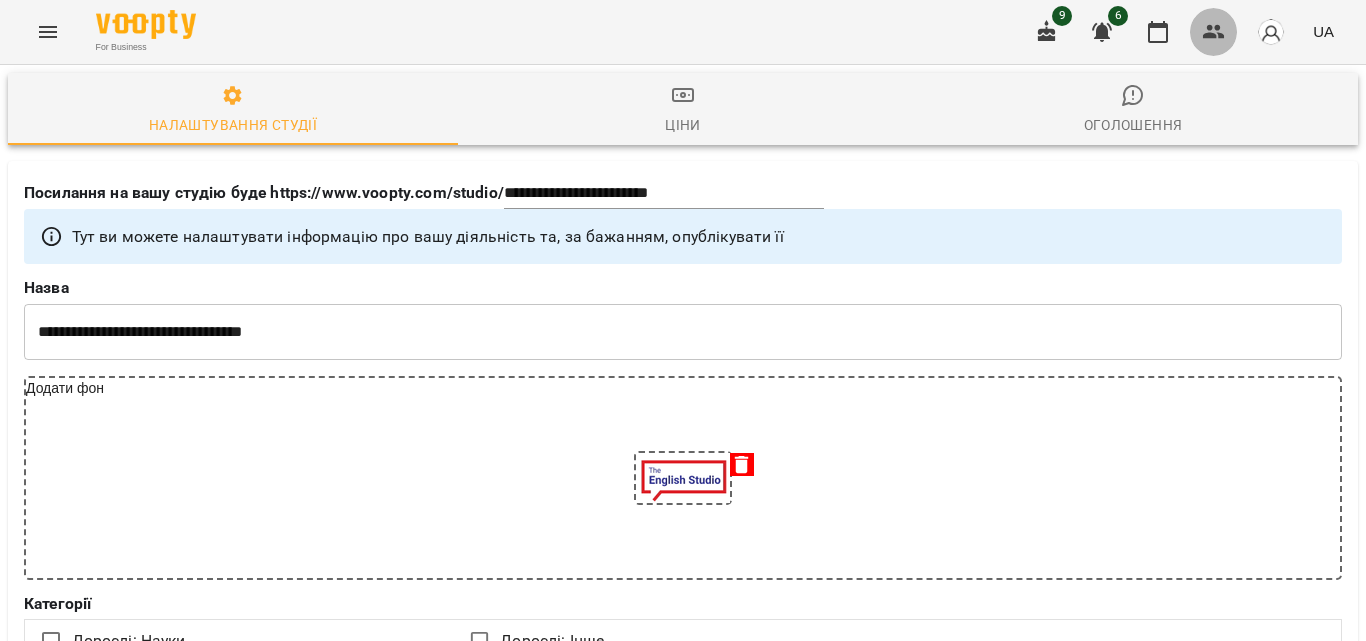 click at bounding box center (1214, 32) 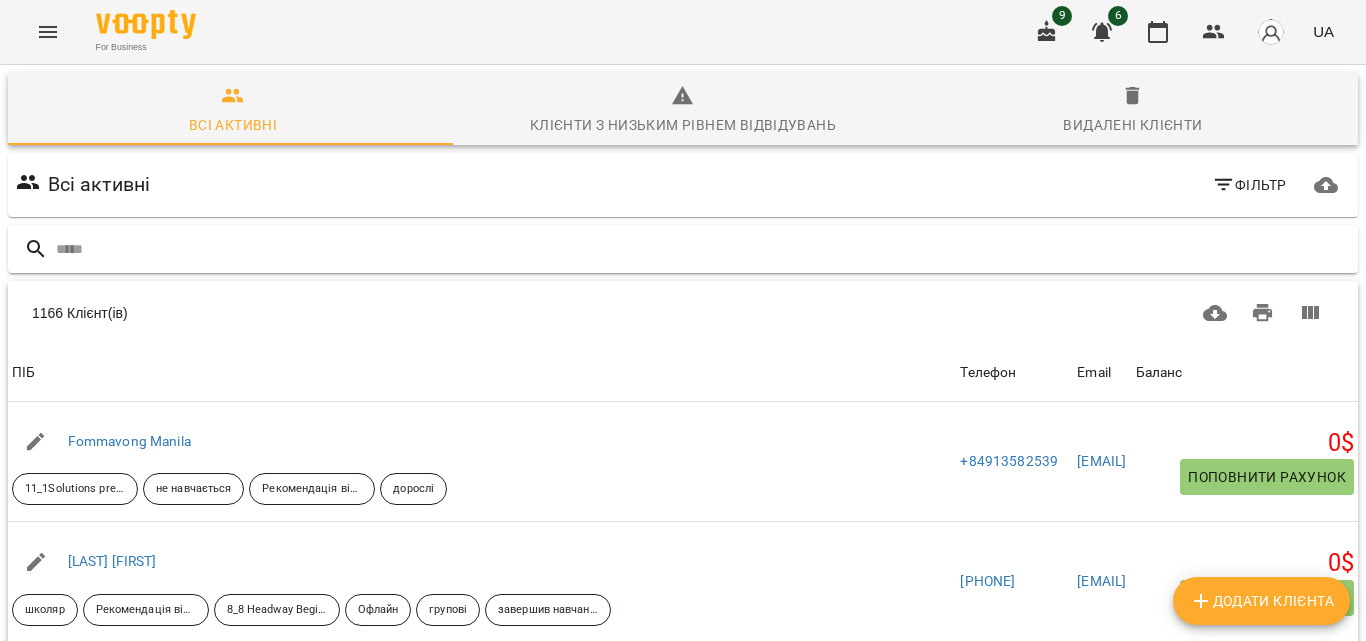 click at bounding box center [703, 249] 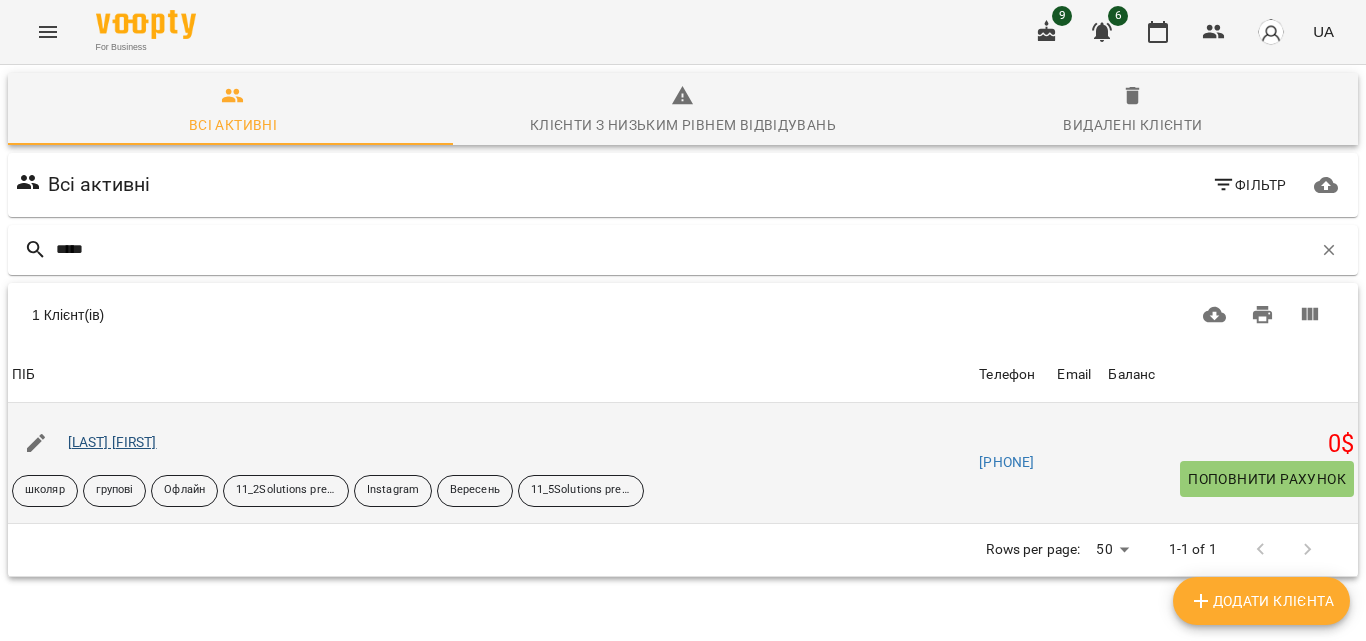 type on "*****" 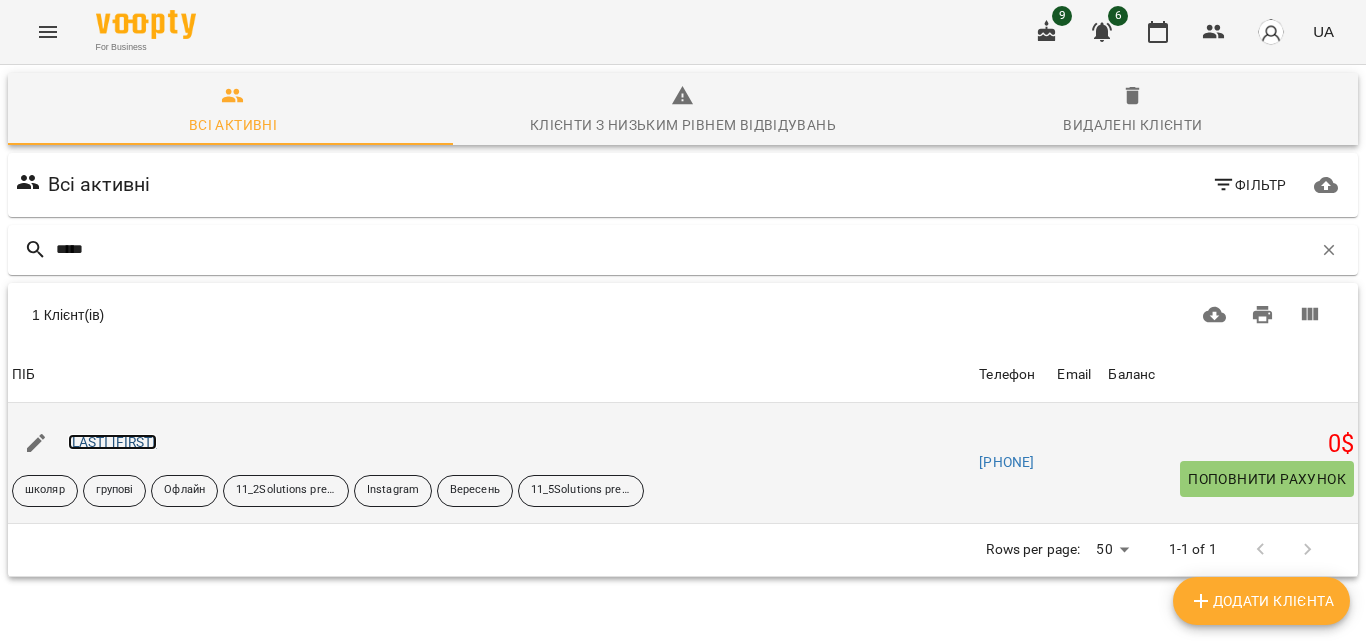 click on "[LAST] [FIRST]" at bounding box center [112, 442] 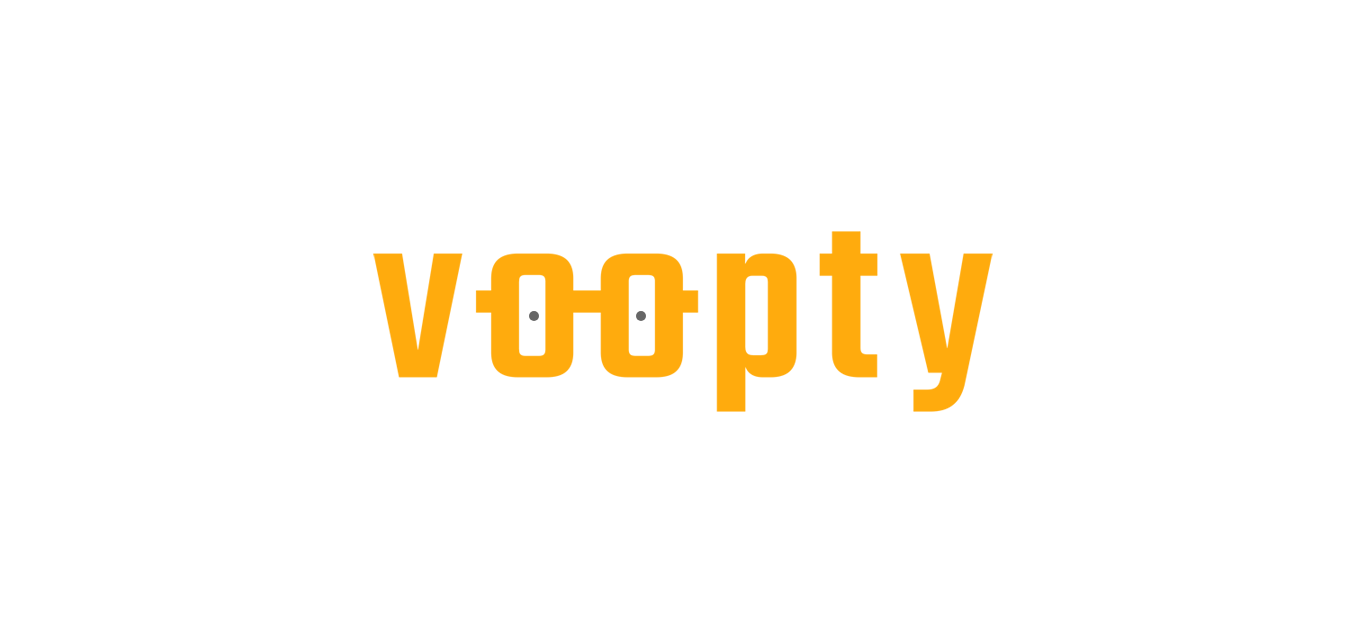 scroll, scrollTop: 0, scrollLeft: 0, axis: both 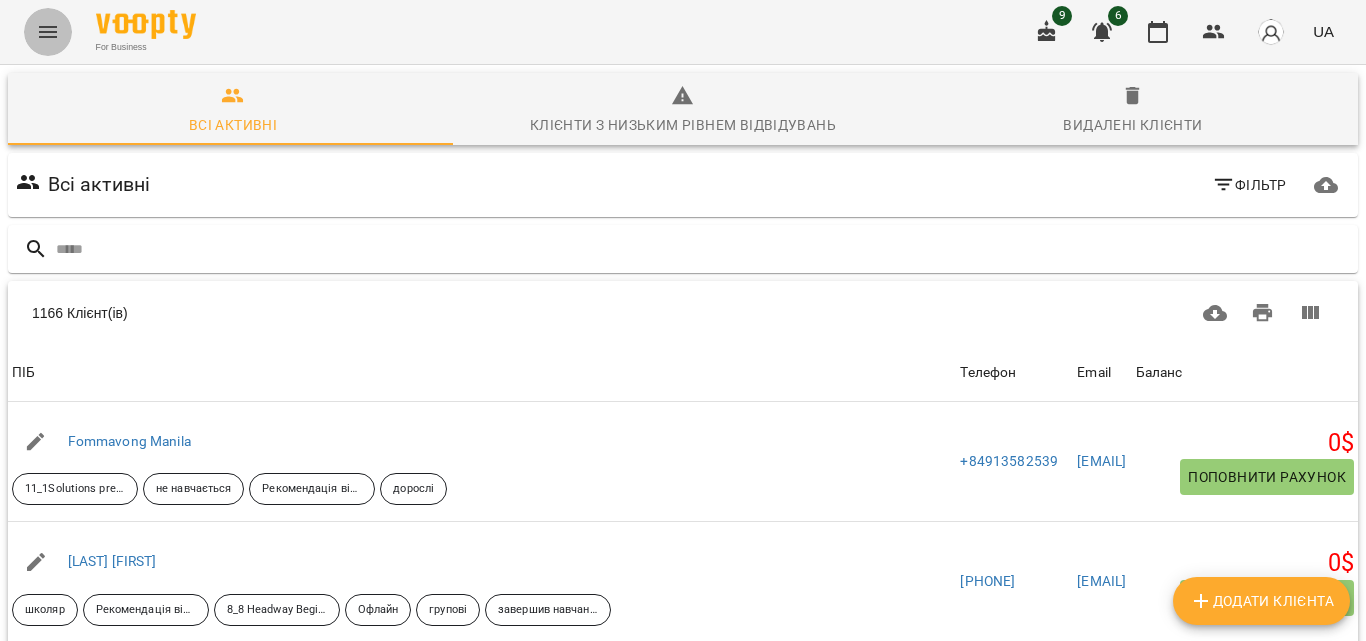click 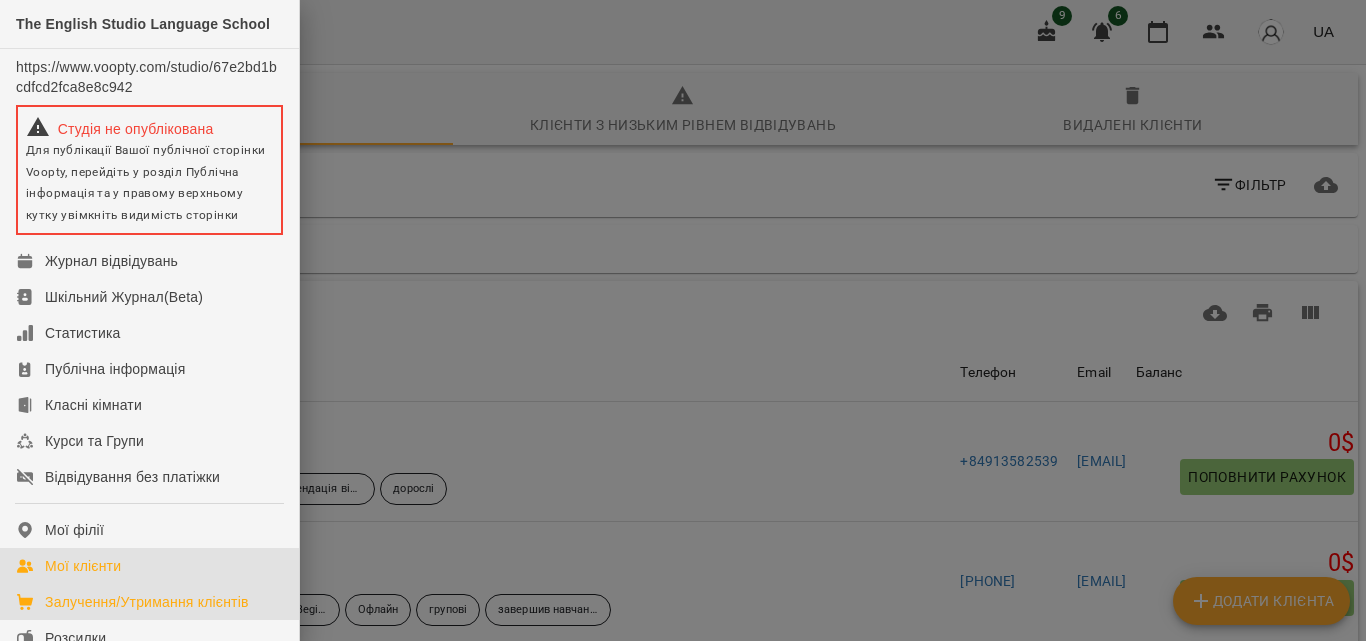 click on "Залучення/Утримання клієнтів" at bounding box center (149, 602) 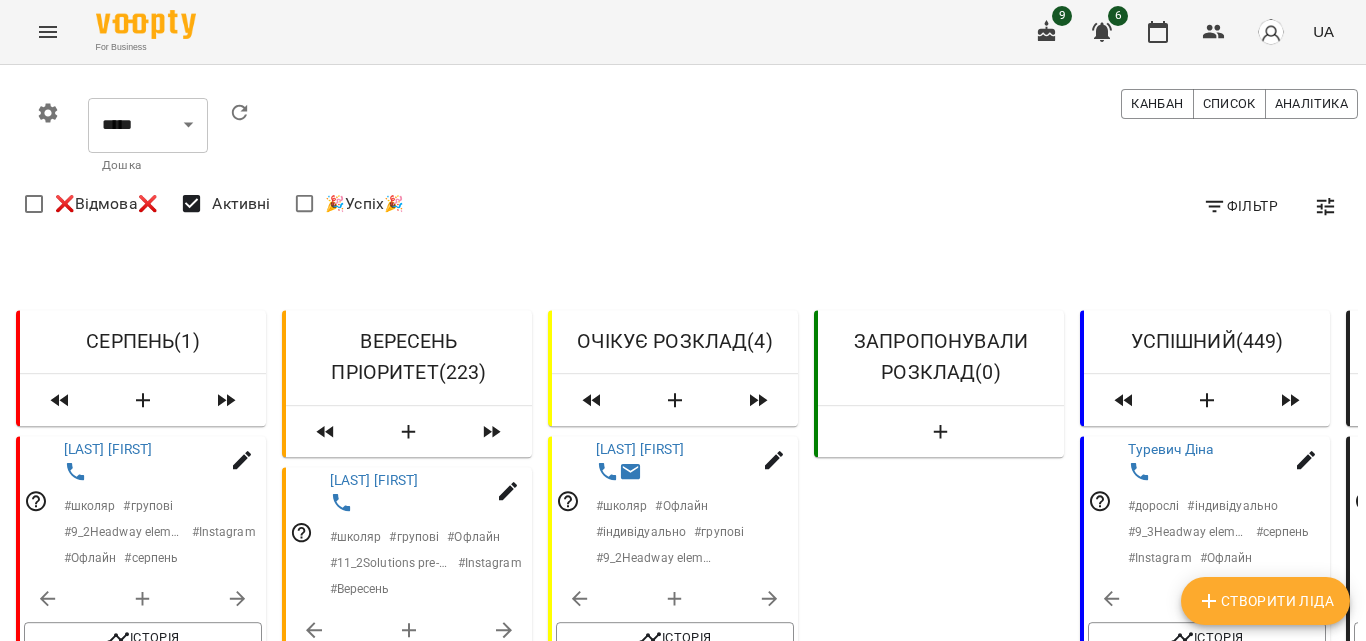 click 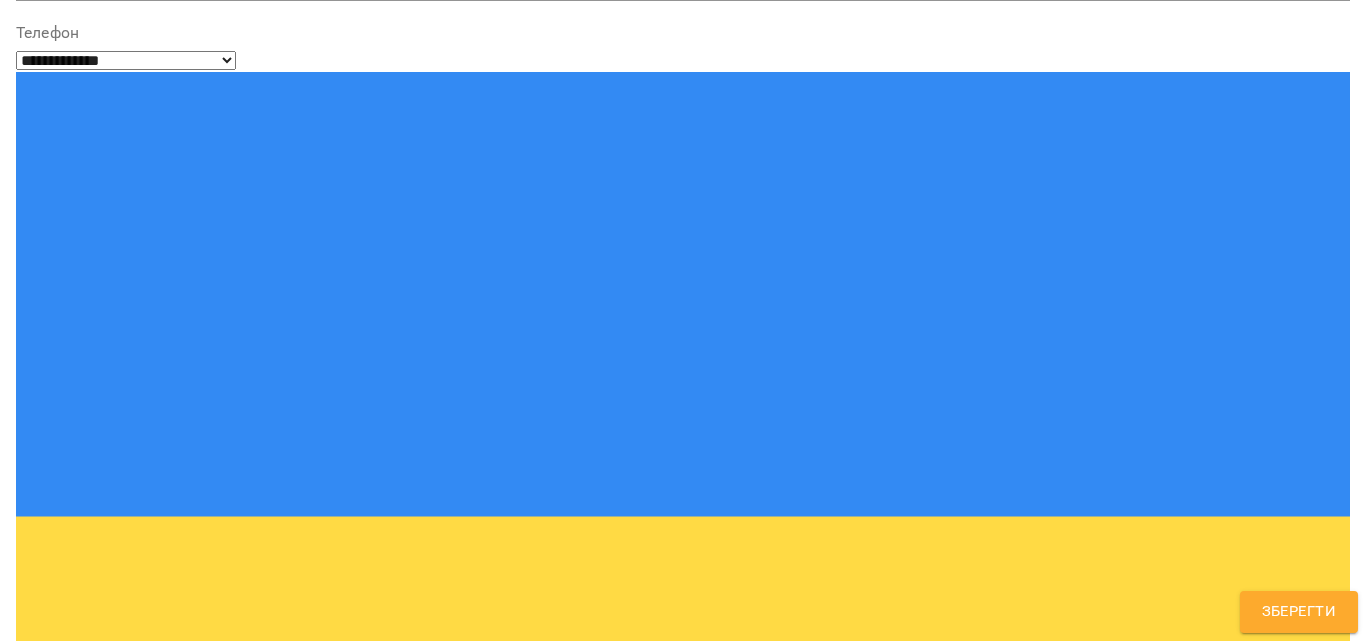scroll, scrollTop: 352, scrollLeft: 0, axis: vertical 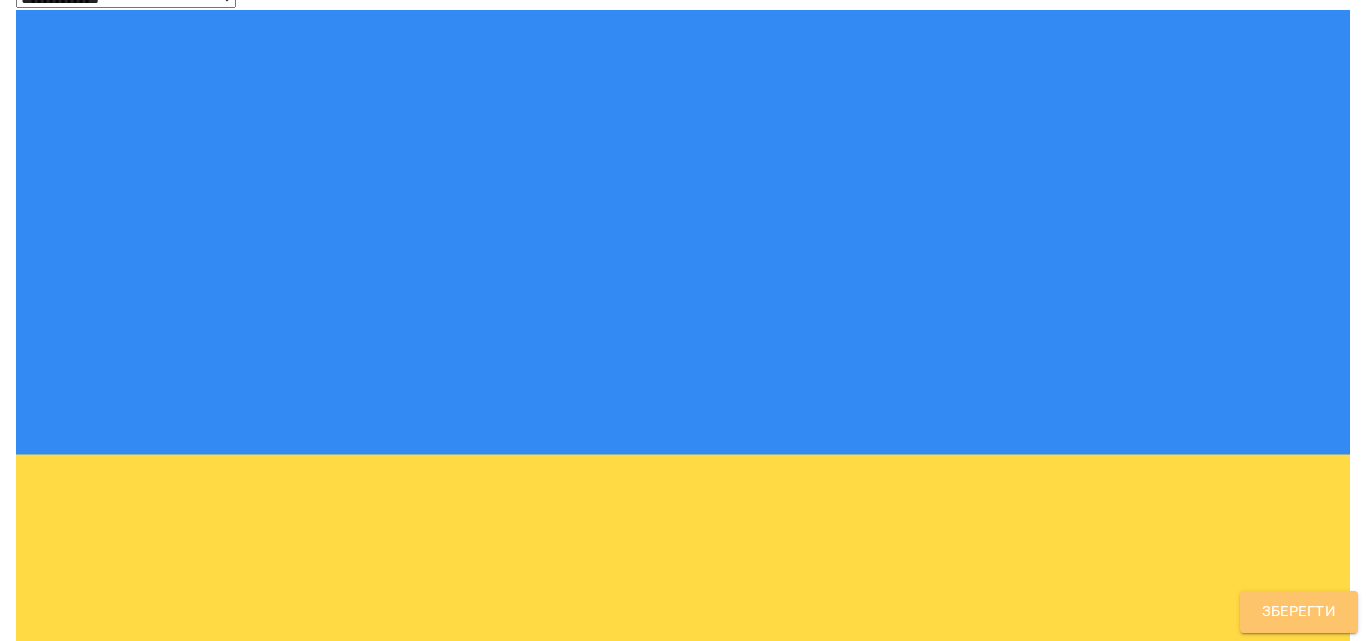 click on "Зберегти" at bounding box center [1299, 612] 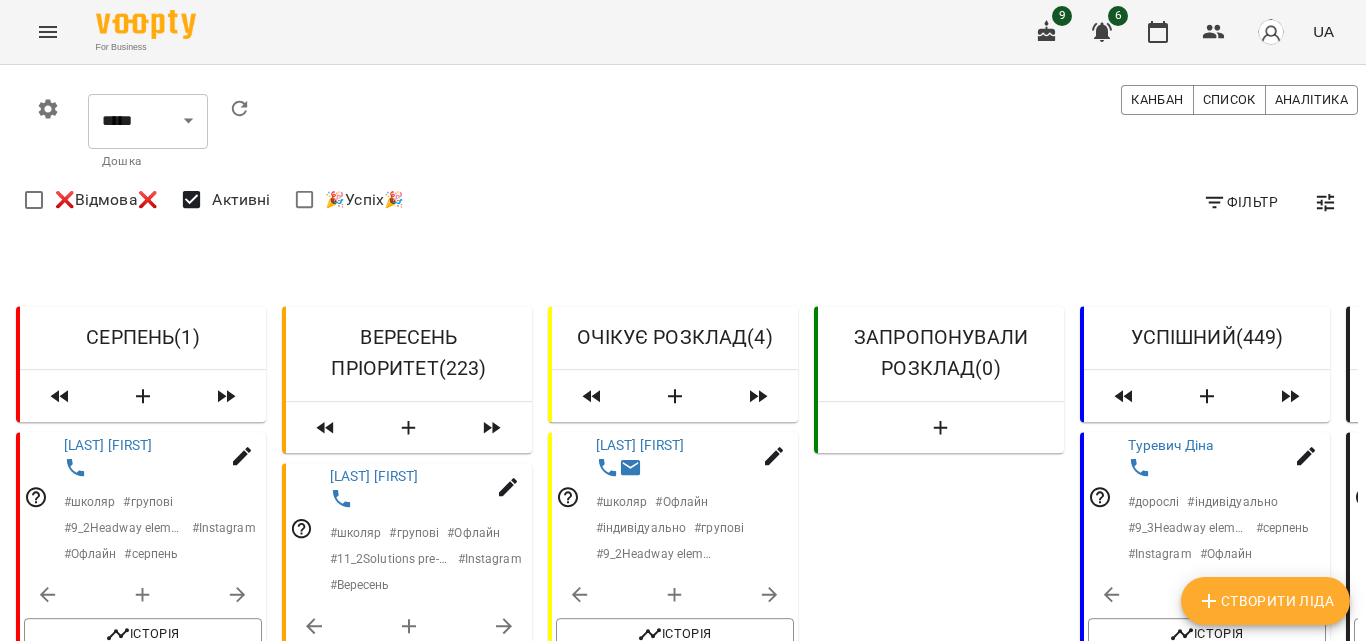 scroll, scrollTop: 685, scrollLeft: 0, axis: vertical 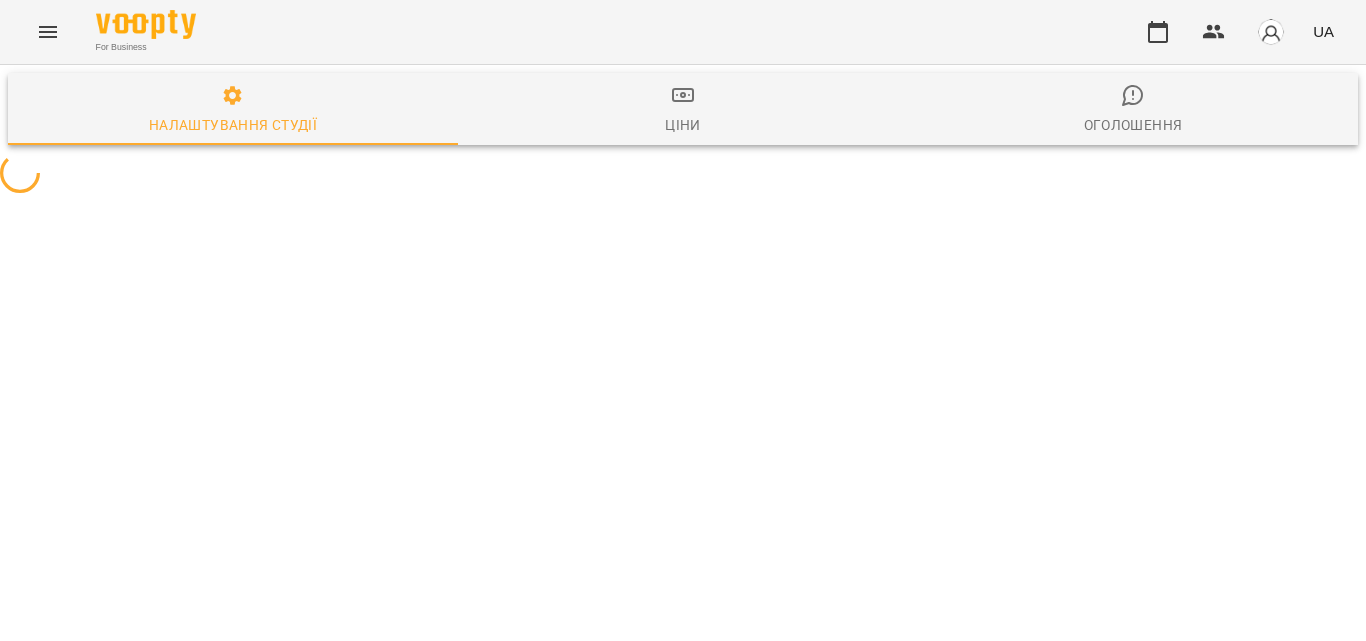 select on "**" 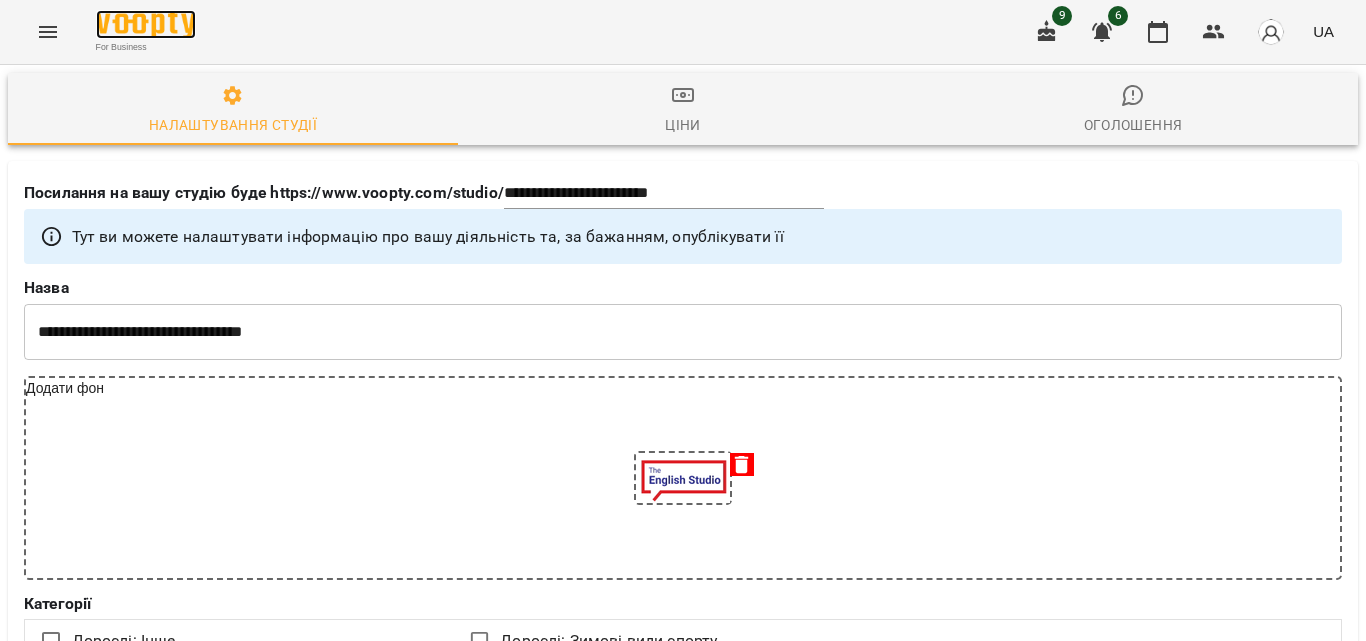 click at bounding box center [146, 24] 